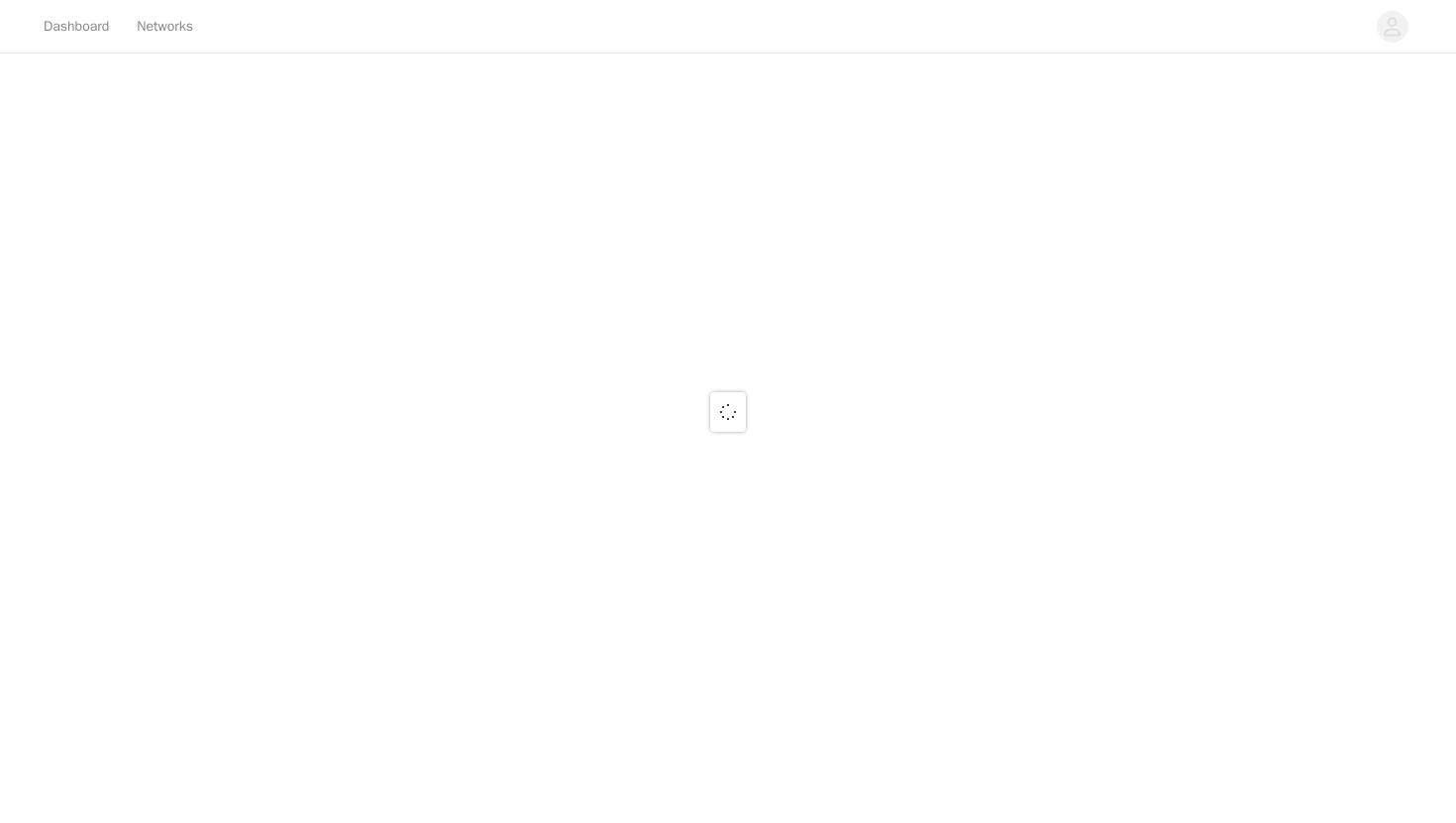 scroll, scrollTop: 0, scrollLeft: 0, axis: both 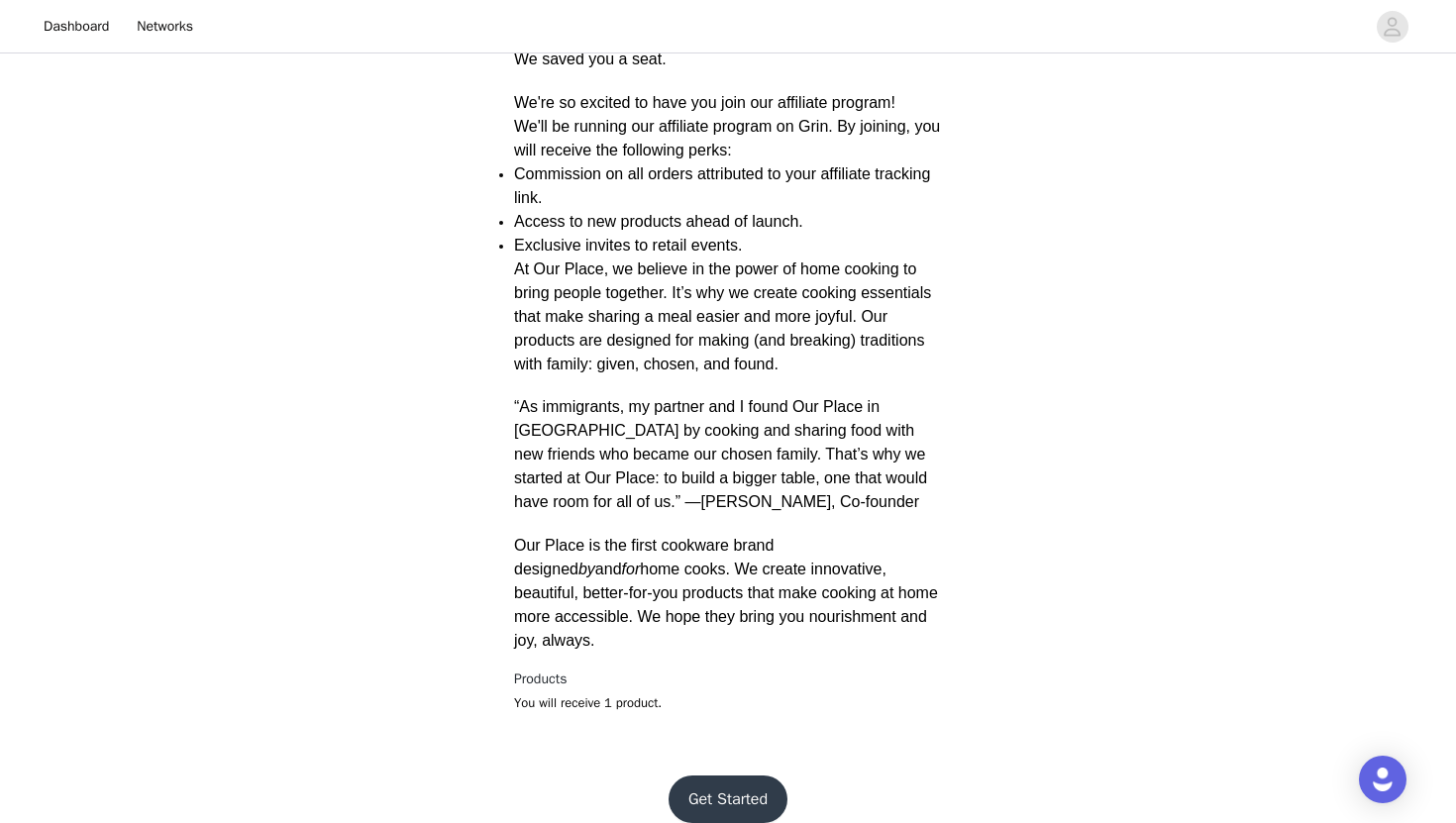 click on "Get Started" at bounding box center (728, 799) 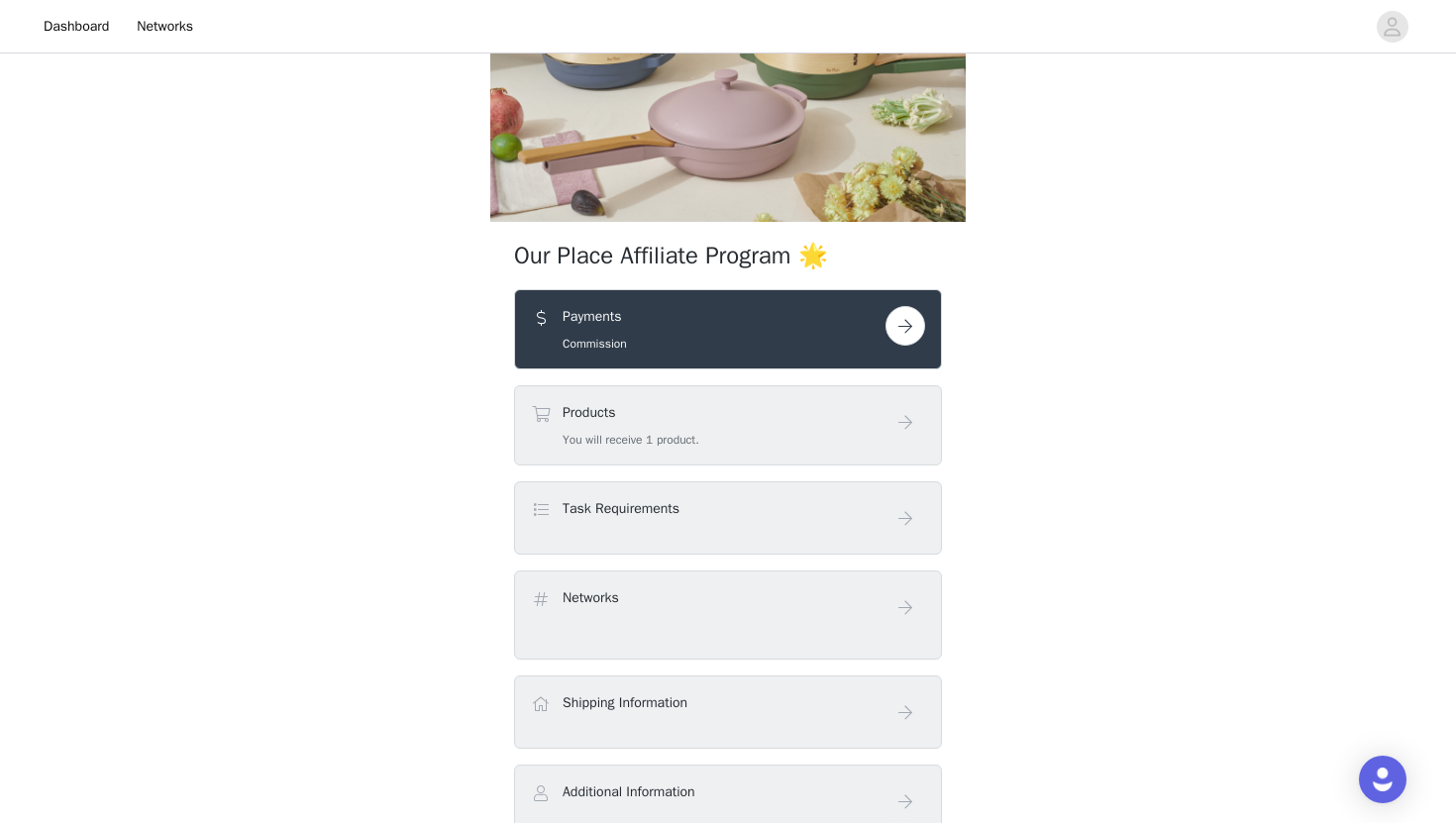 scroll, scrollTop: 0, scrollLeft: 0, axis: both 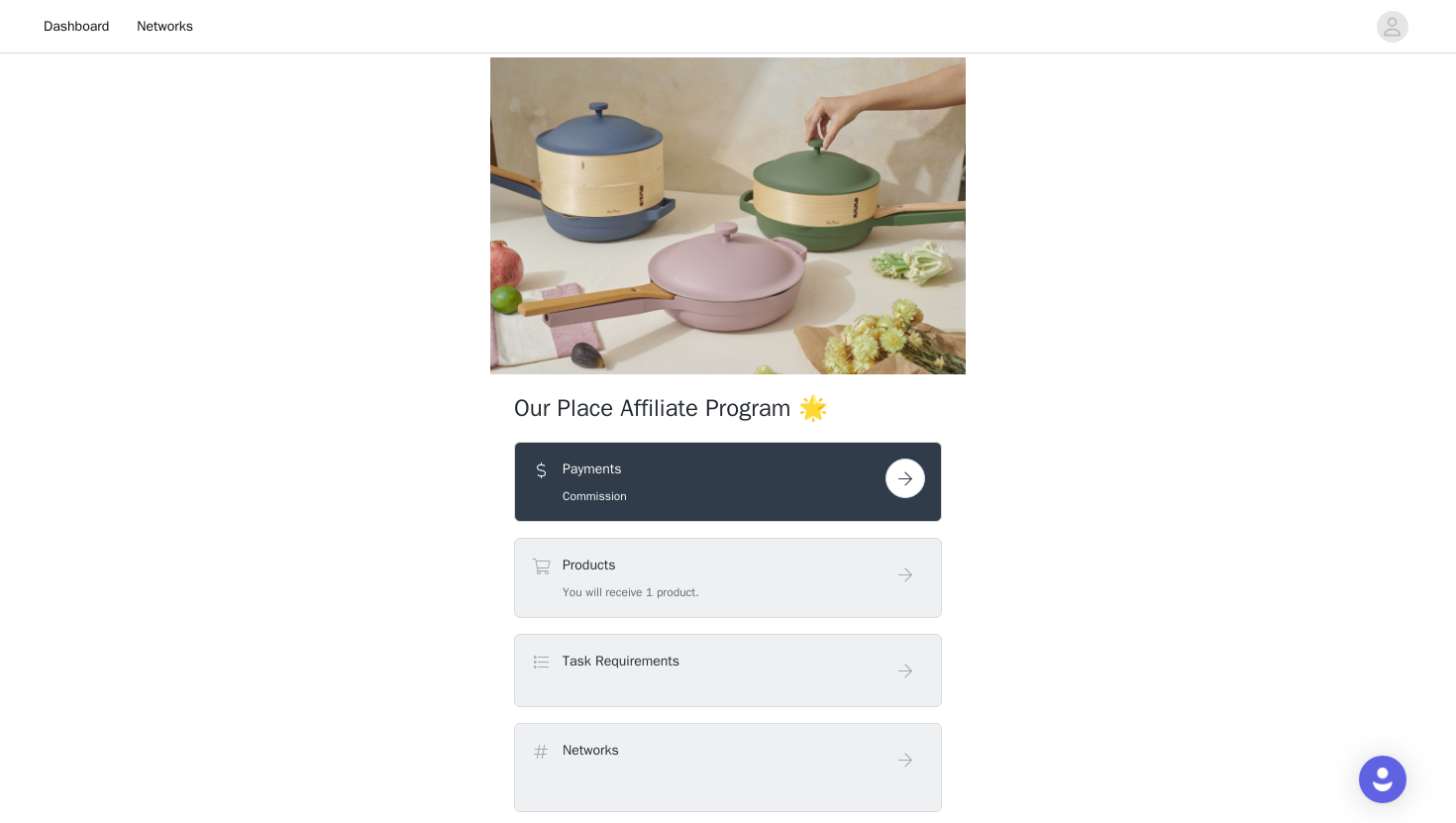 click at bounding box center (905, 478) 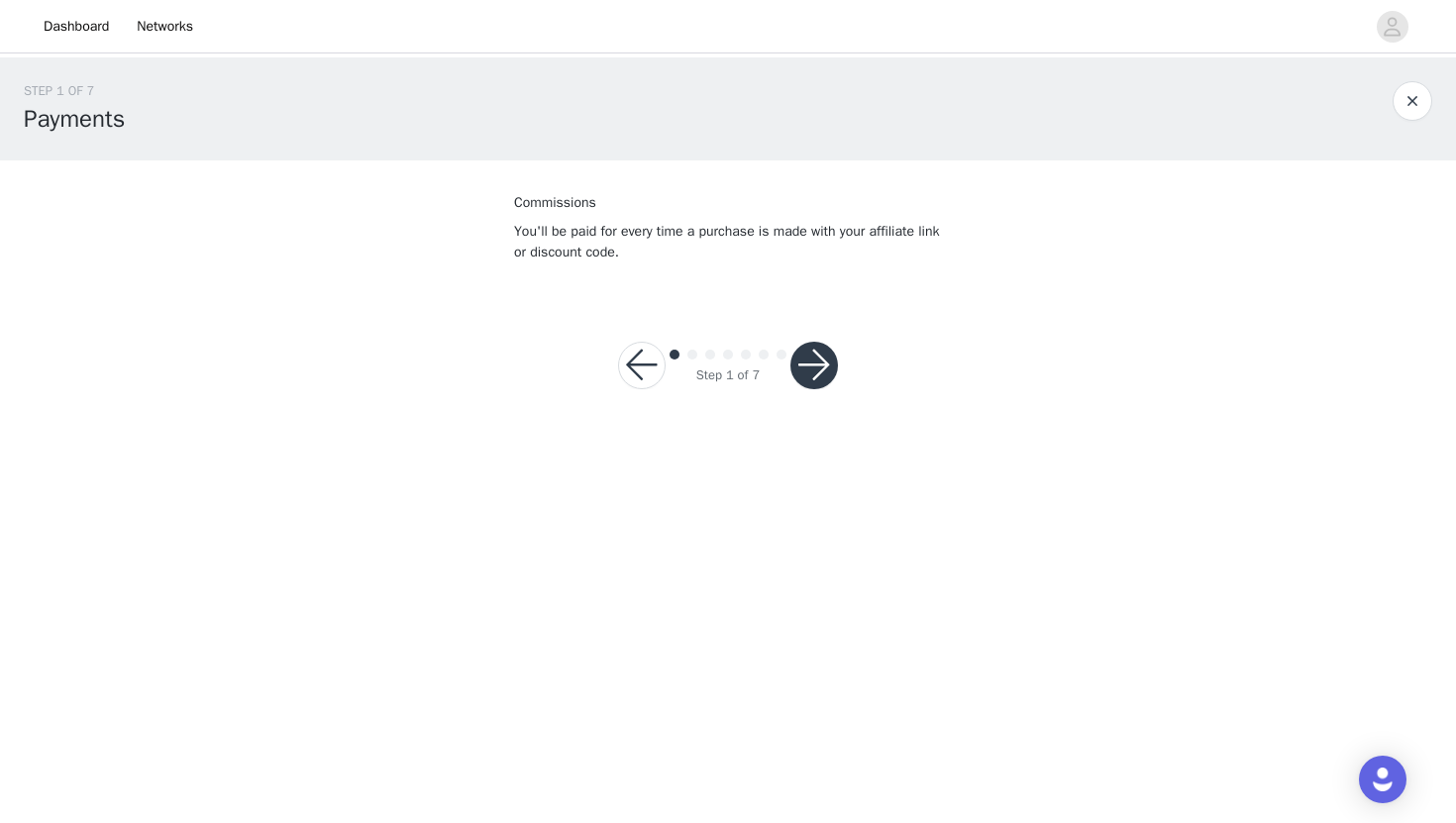 click at bounding box center (814, 365) 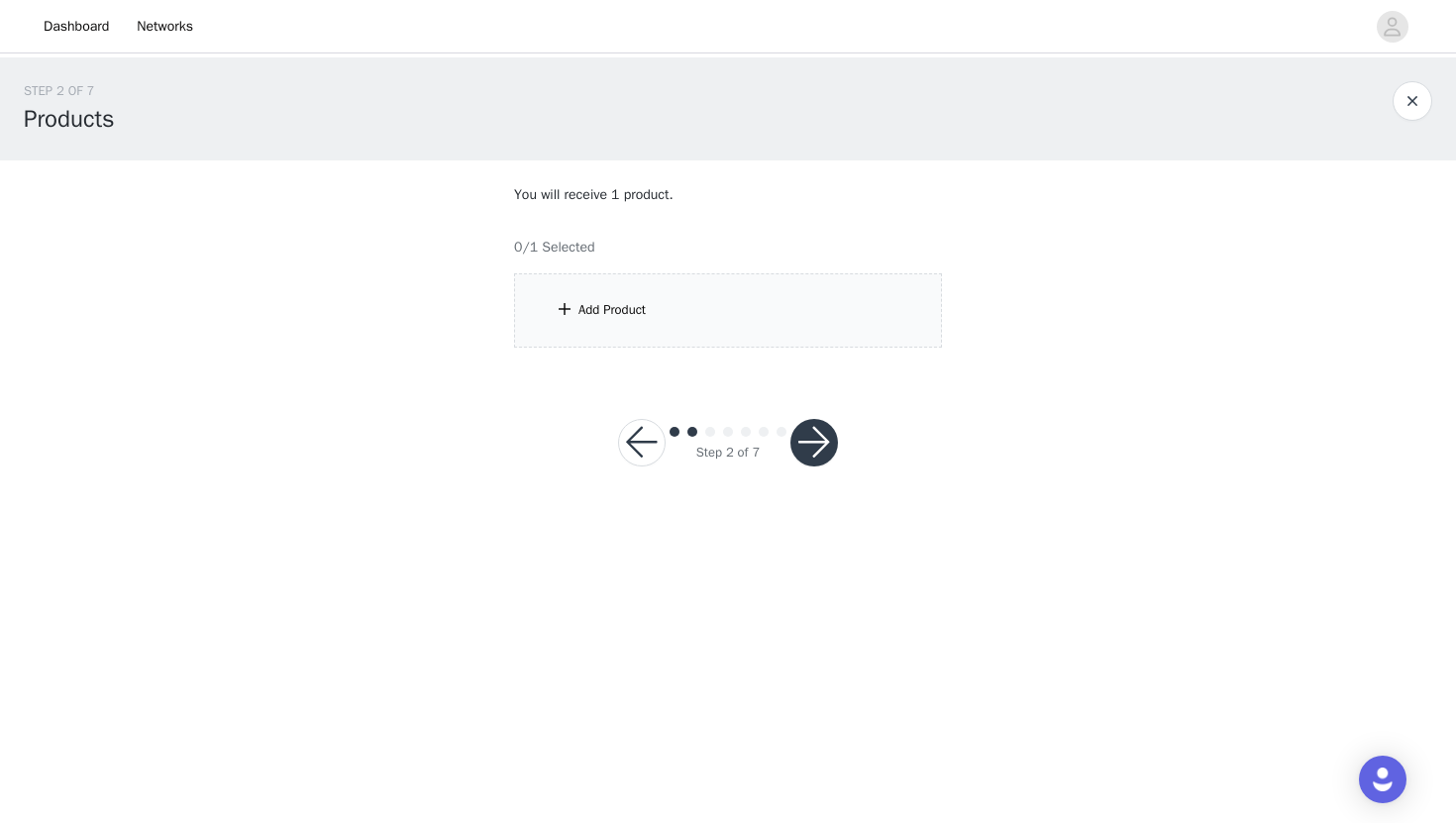 click at bounding box center (814, 443) 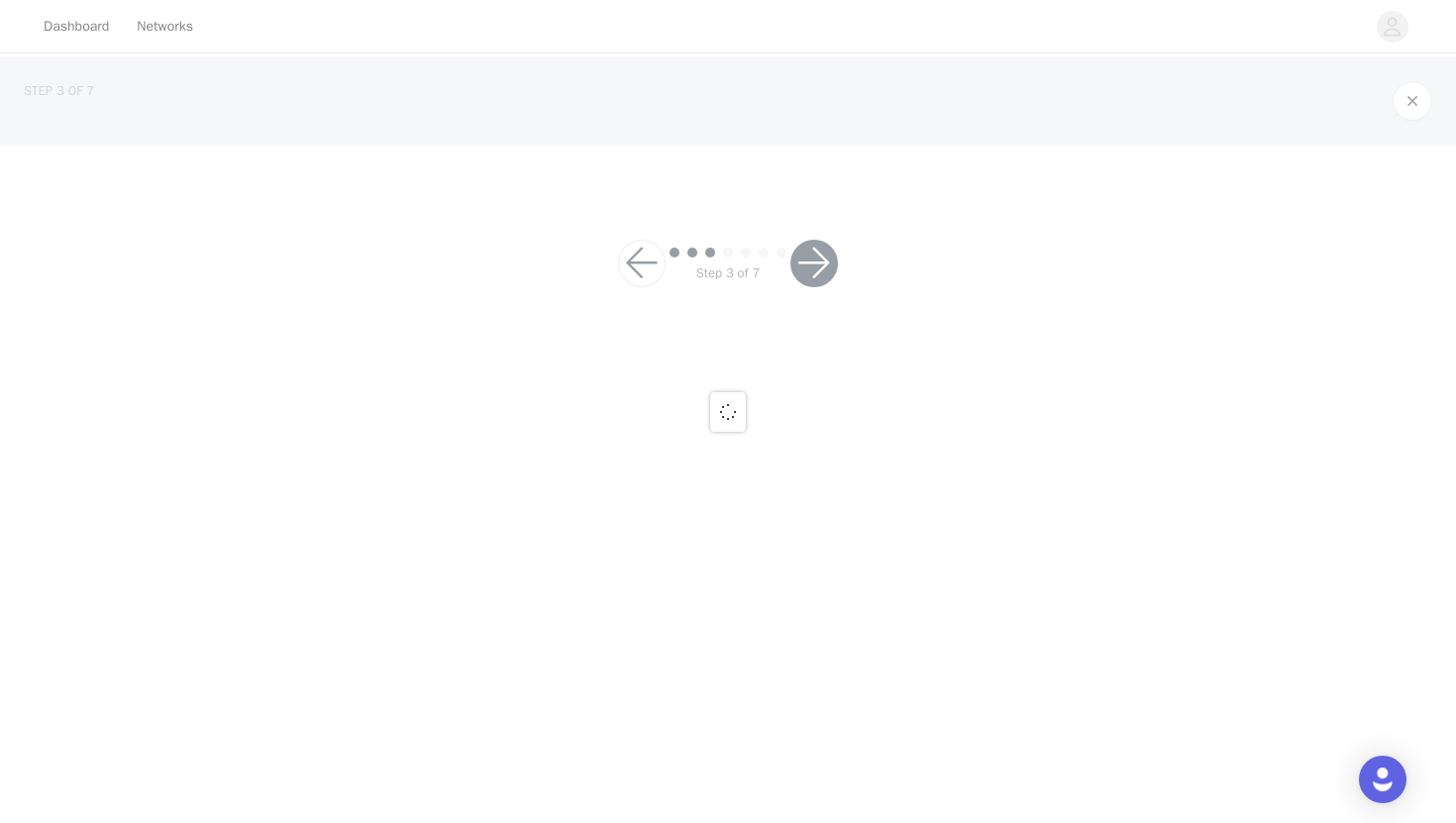 click at bounding box center (728, 411) 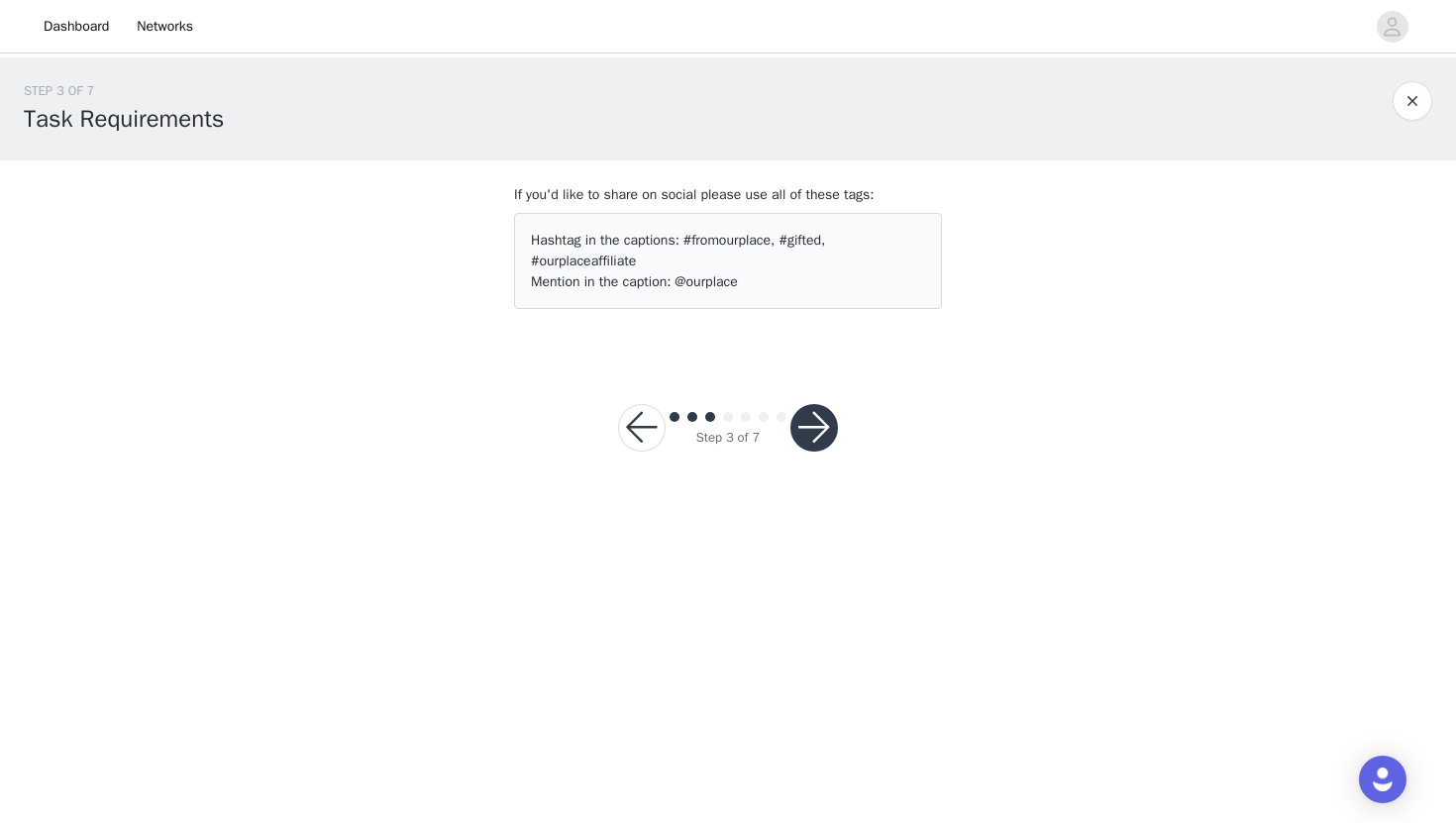 click on "Mention in the caption:" at bounding box center (600, 281) 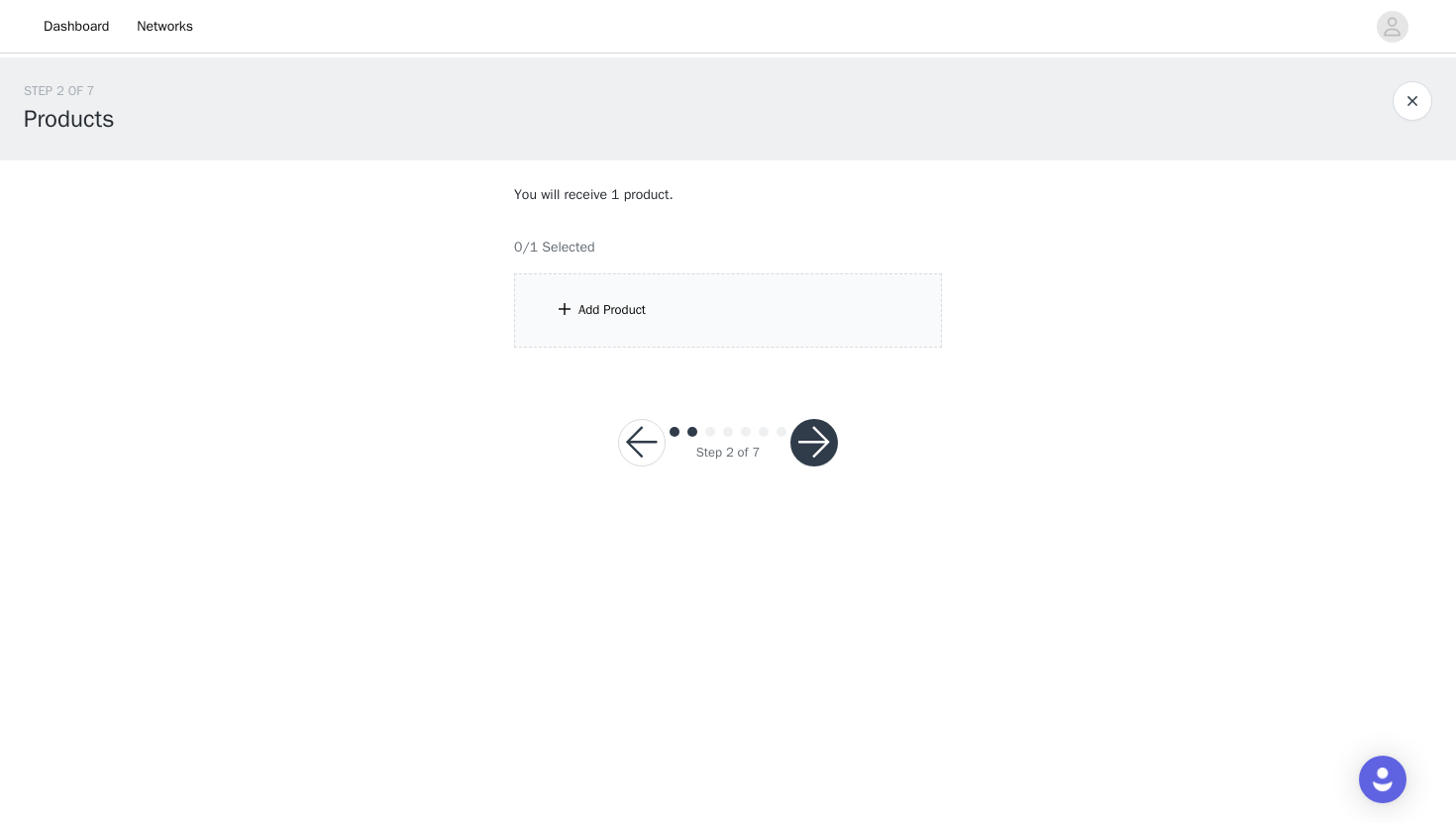 click on "Add Product" at bounding box center [728, 310] 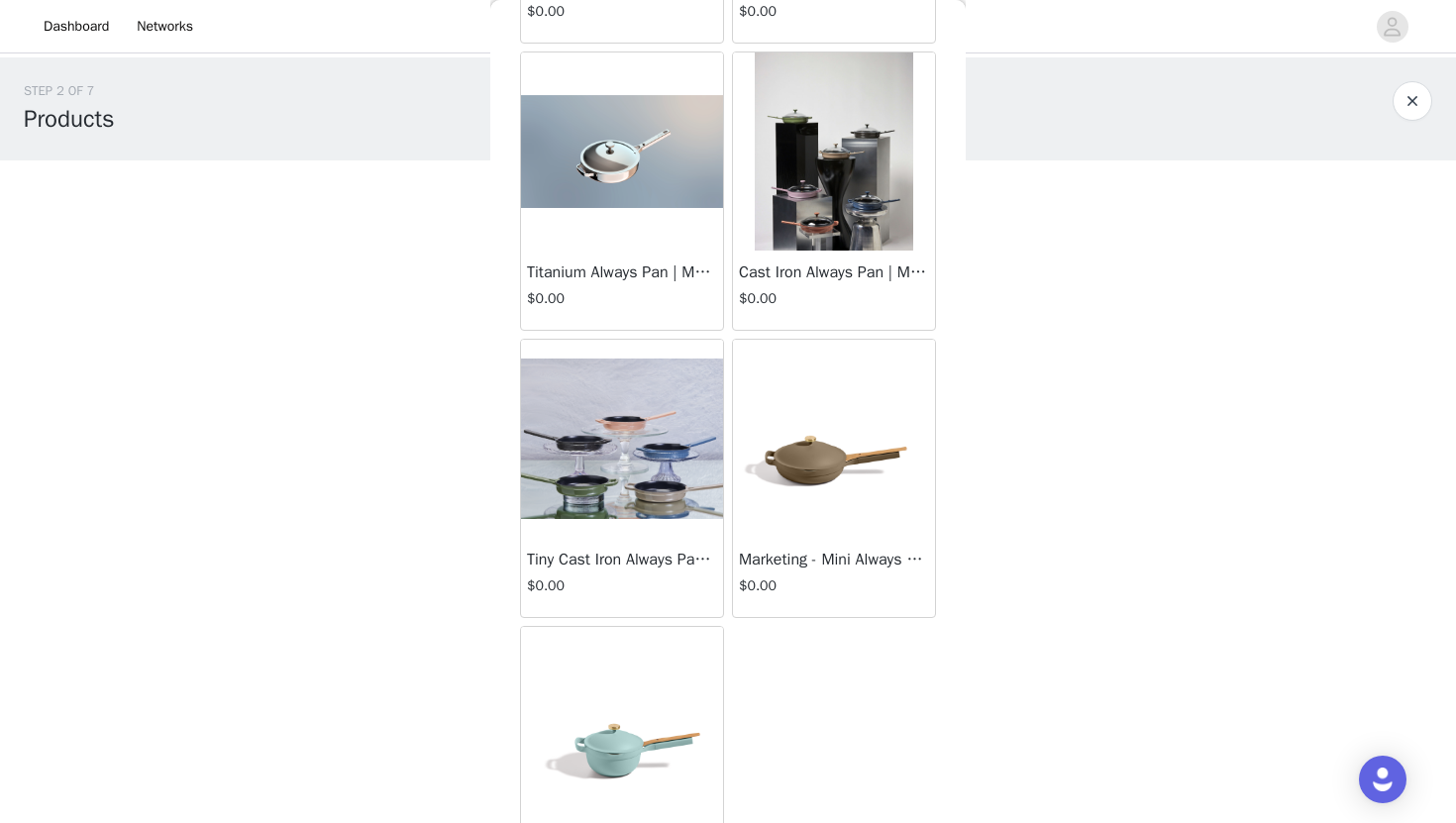 scroll, scrollTop: 421, scrollLeft: 0, axis: vertical 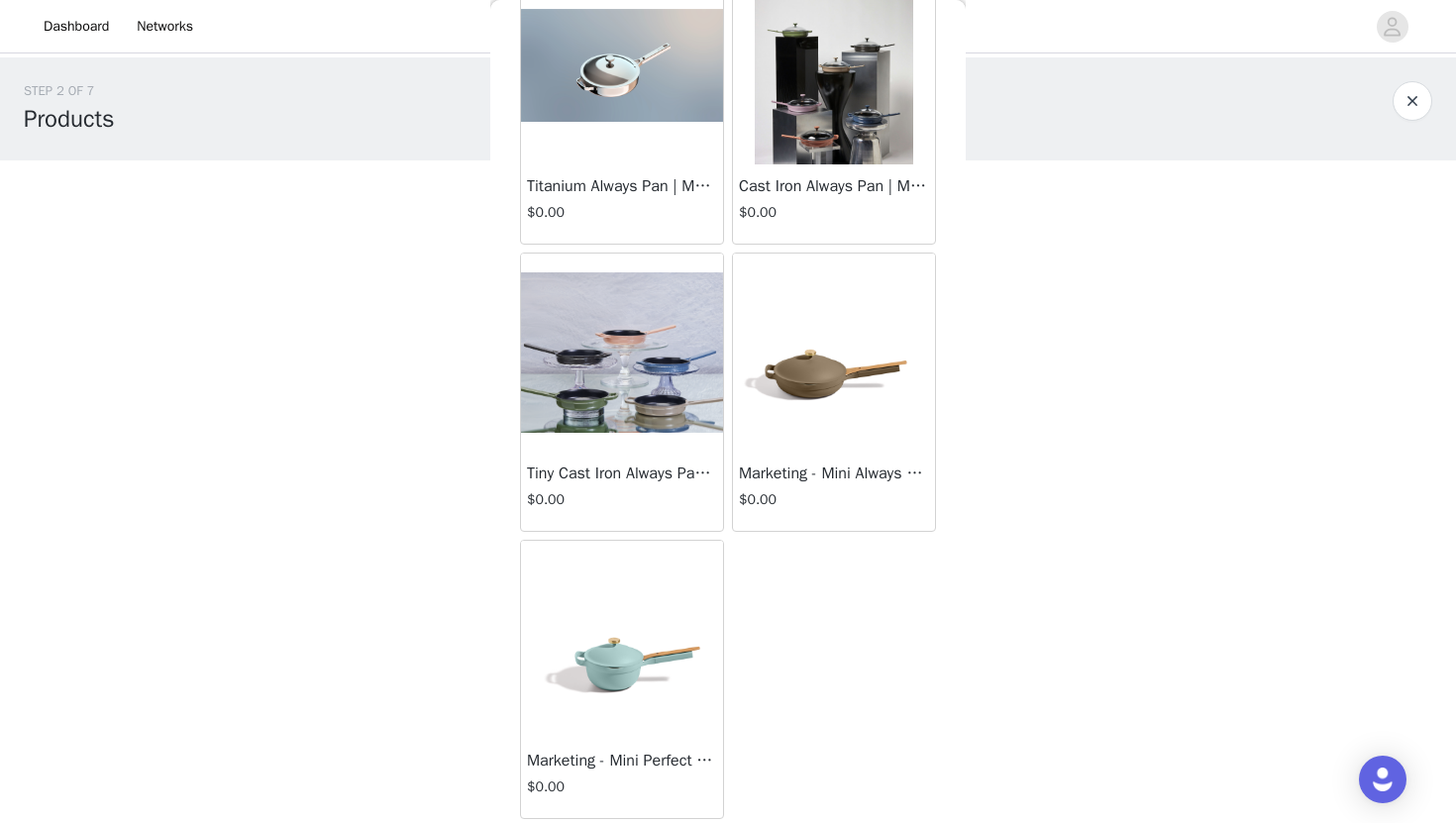 click at bounding box center [622, 353] 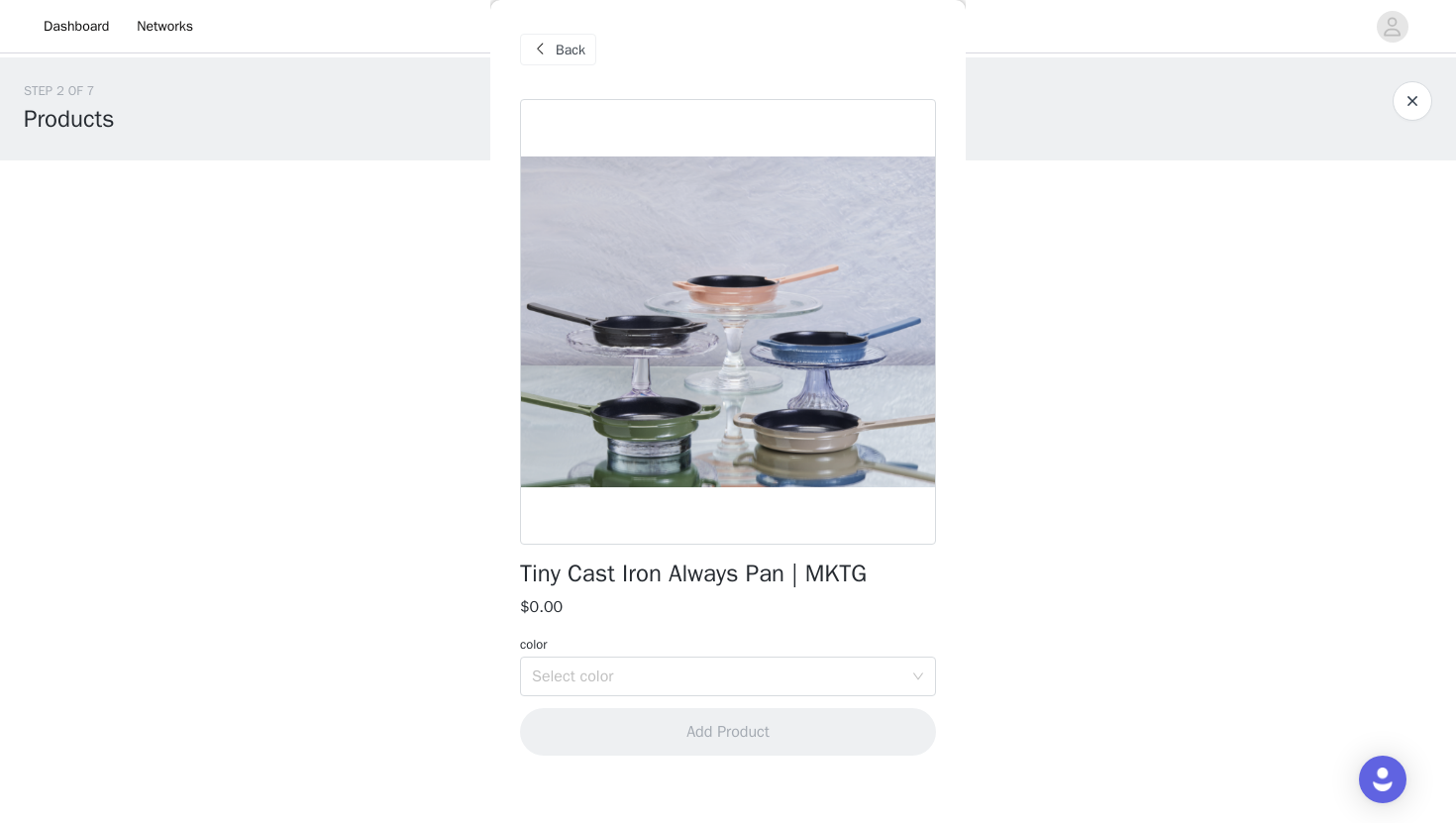 scroll, scrollTop: 0, scrollLeft: 0, axis: both 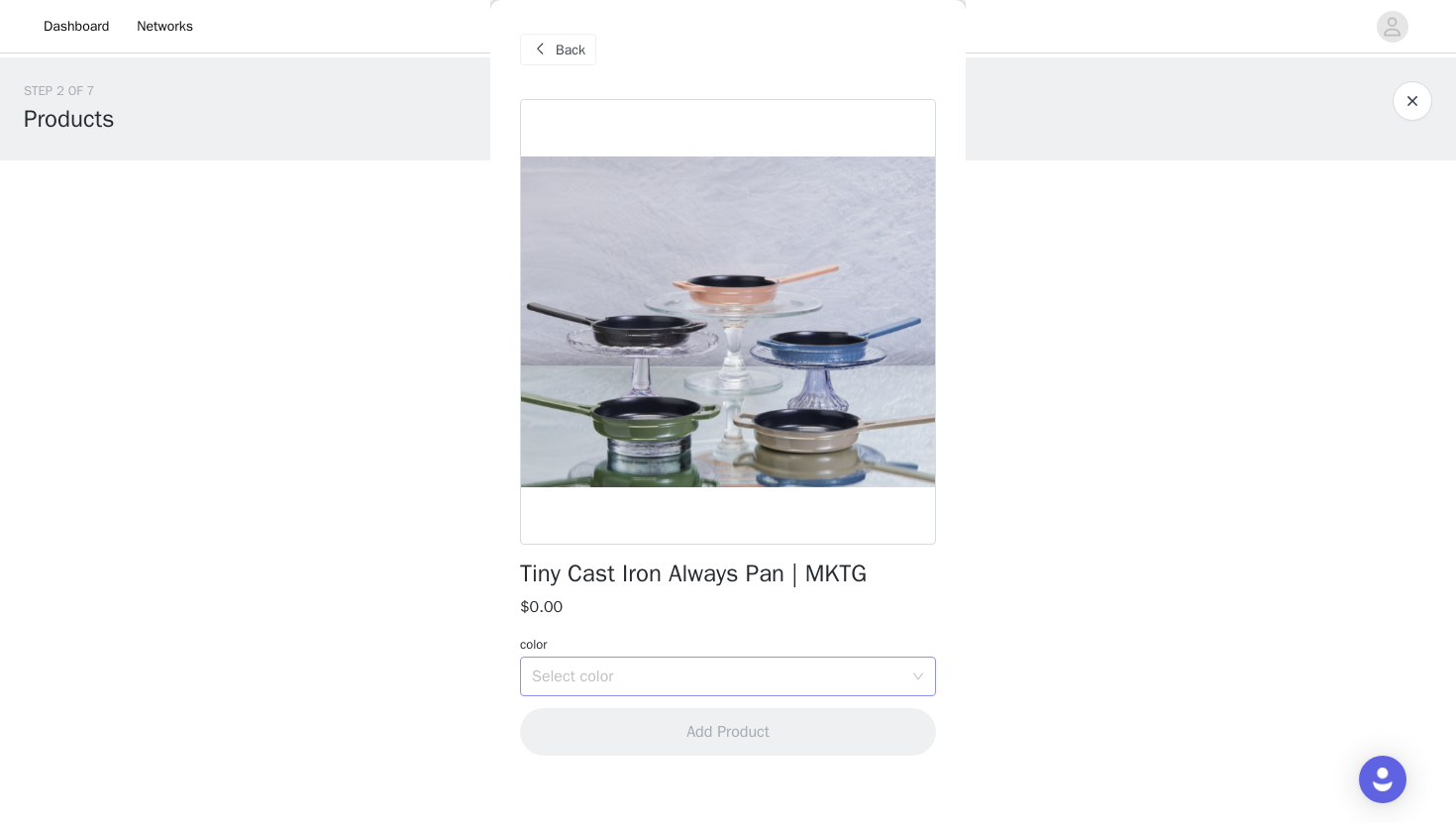 click on "Select color" at bounding box center [717, 676] 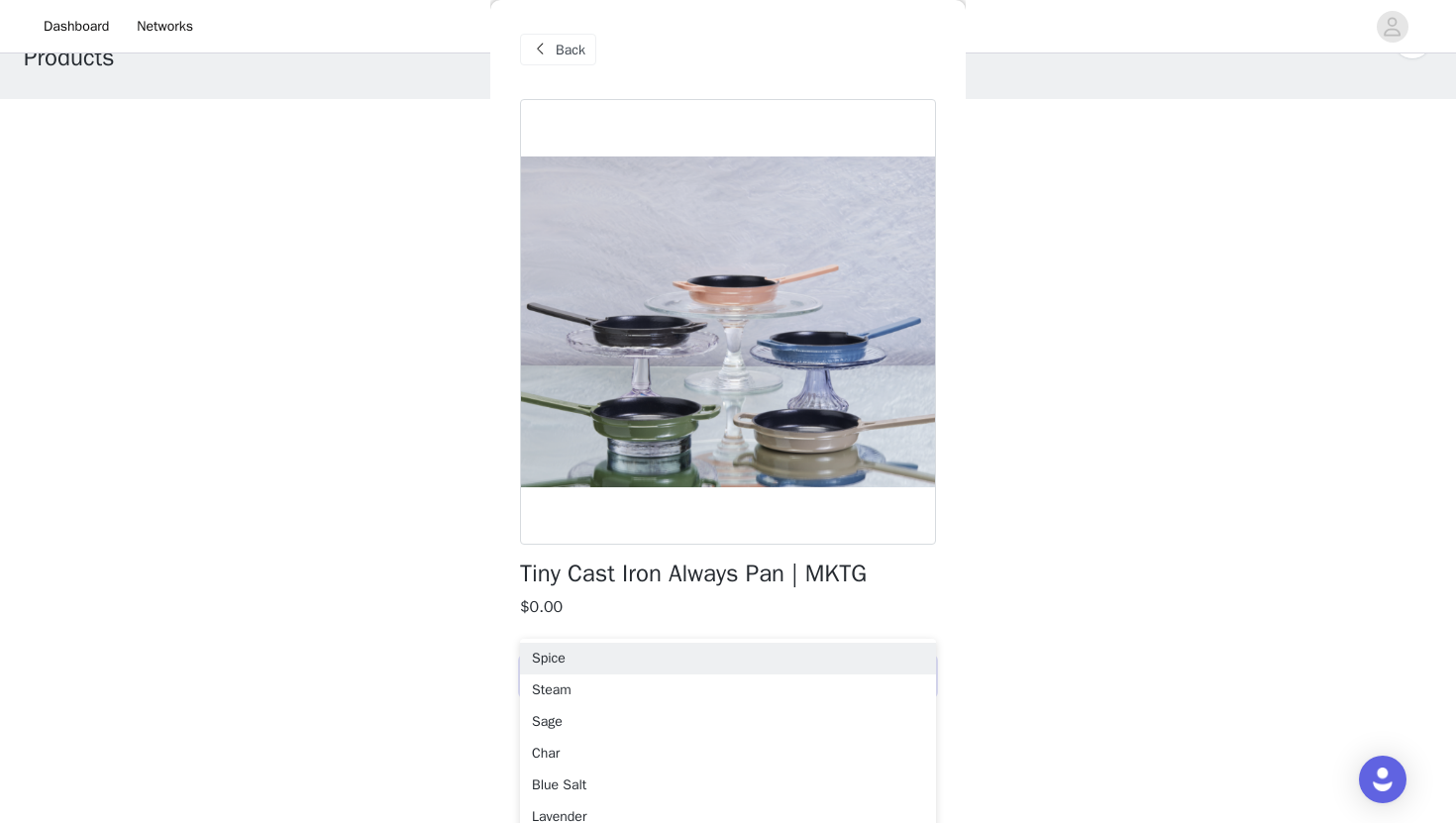 scroll, scrollTop: 75, scrollLeft: 0, axis: vertical 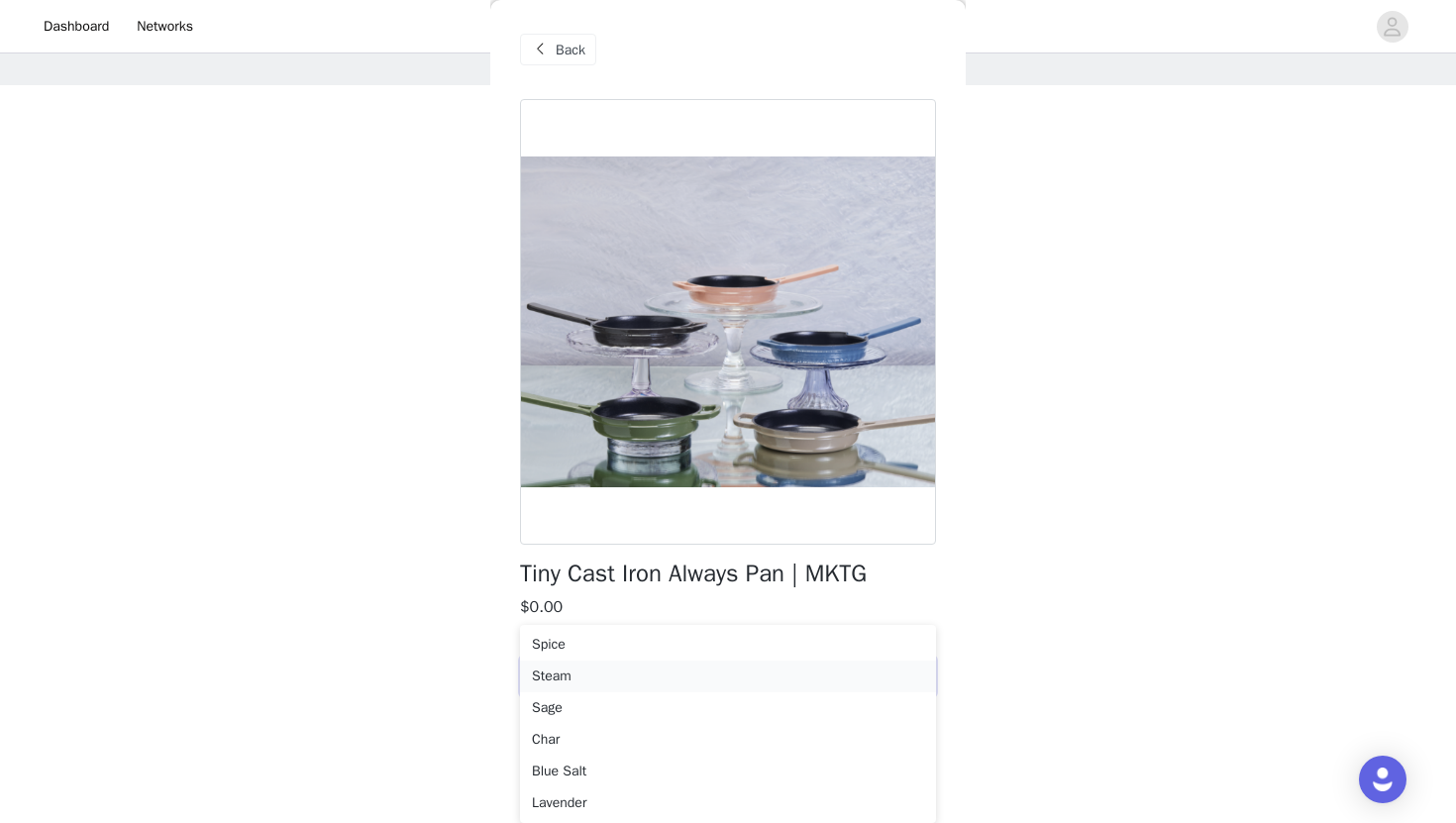 click on "Steam" at bounding box center (728, 676) 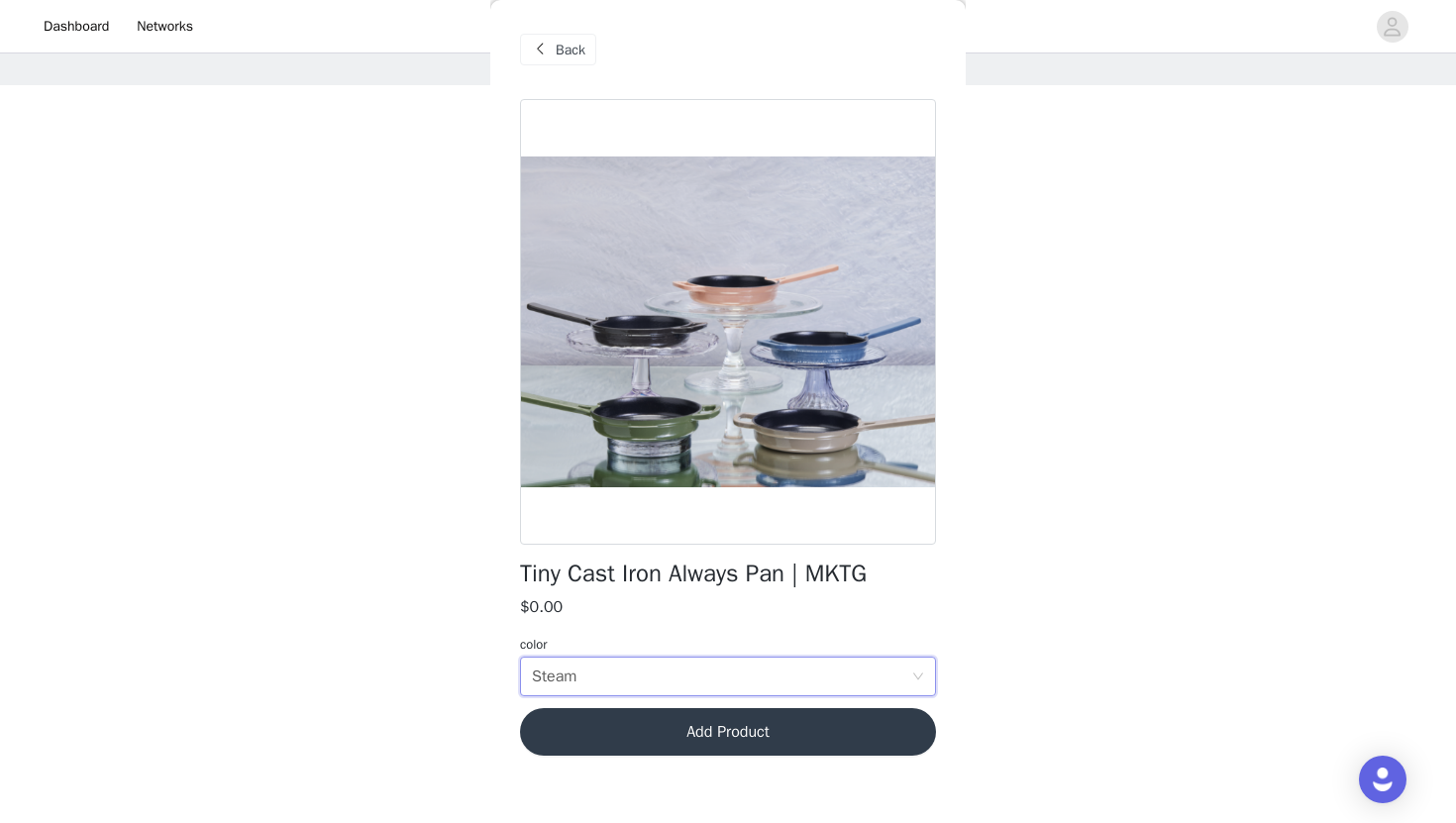 scroll, scrollTop: 0, scrollLeft: 0, axis: both 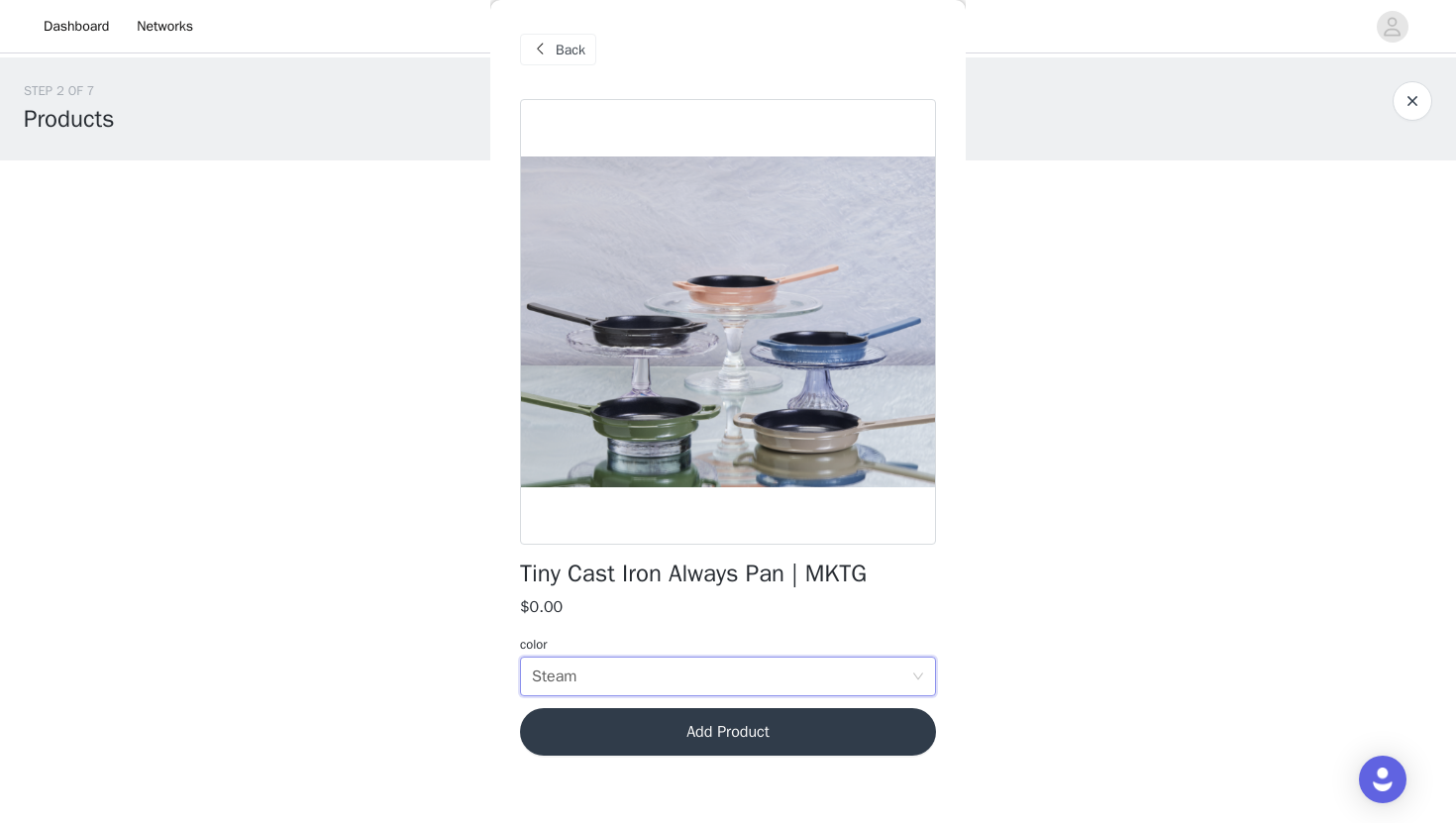 click on "Add Product" at bounding box center (728, 732) 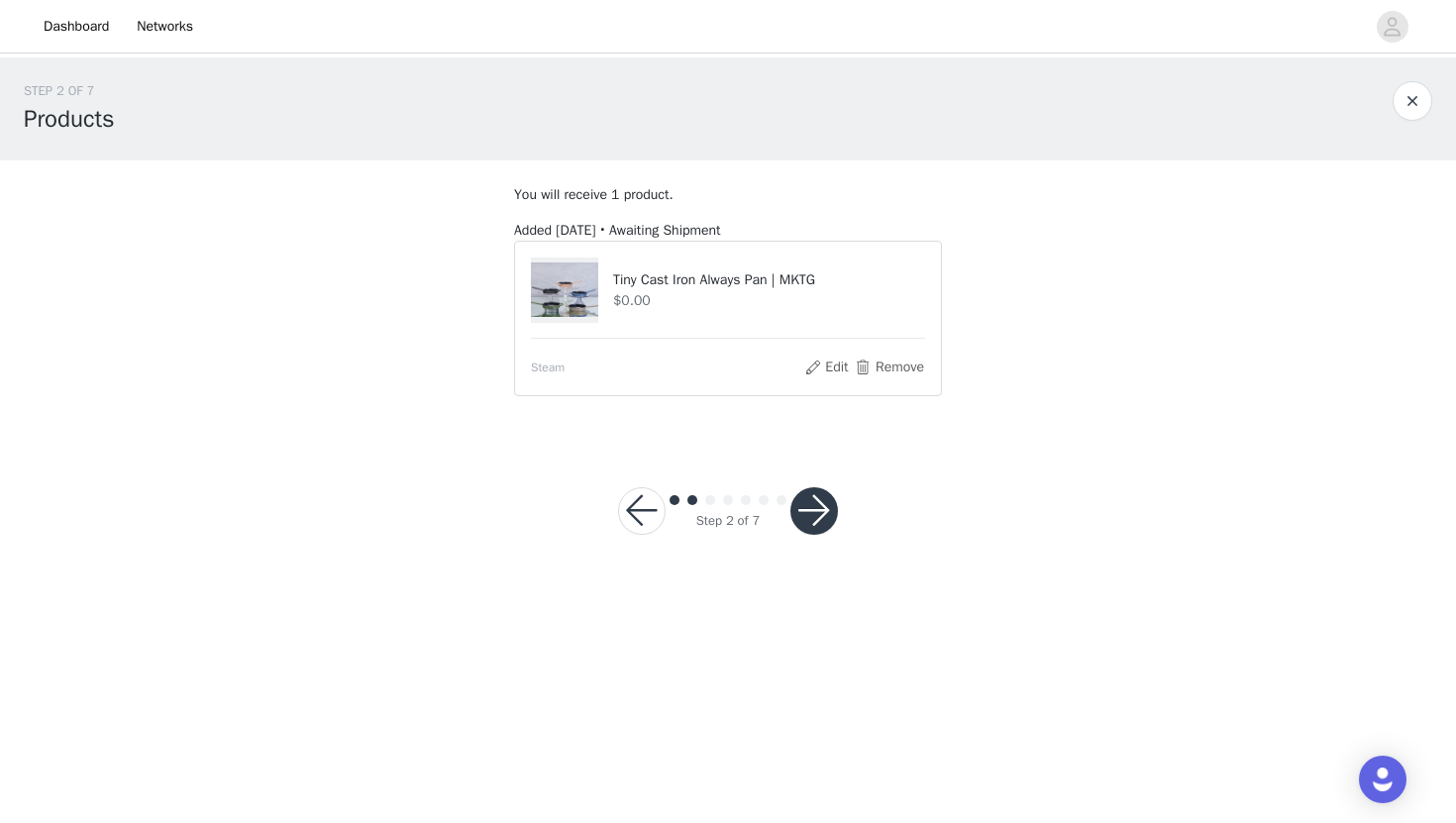 click at bounding box center (814, 511) 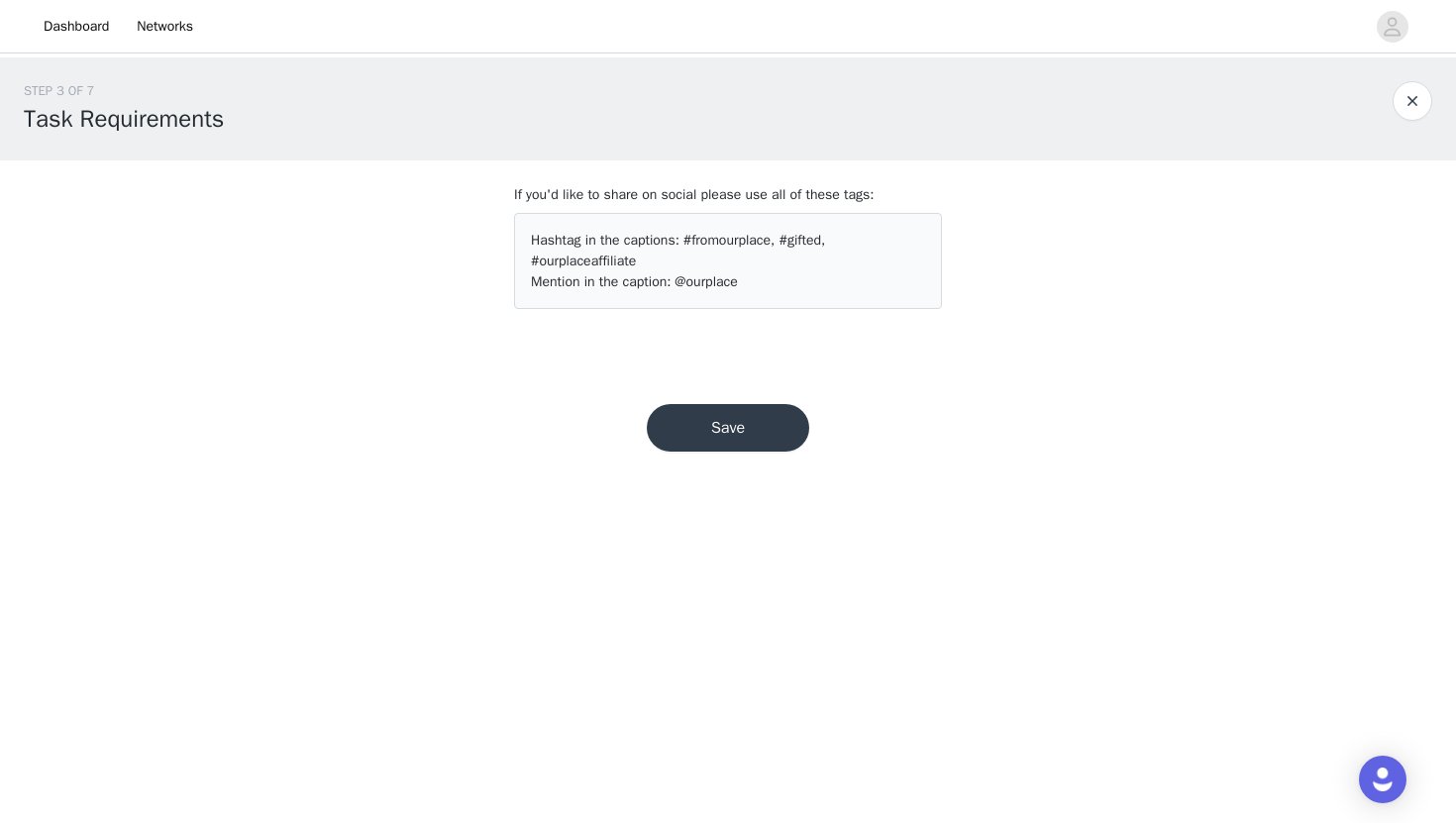 click on "Save" at bounding box center (728, 428) 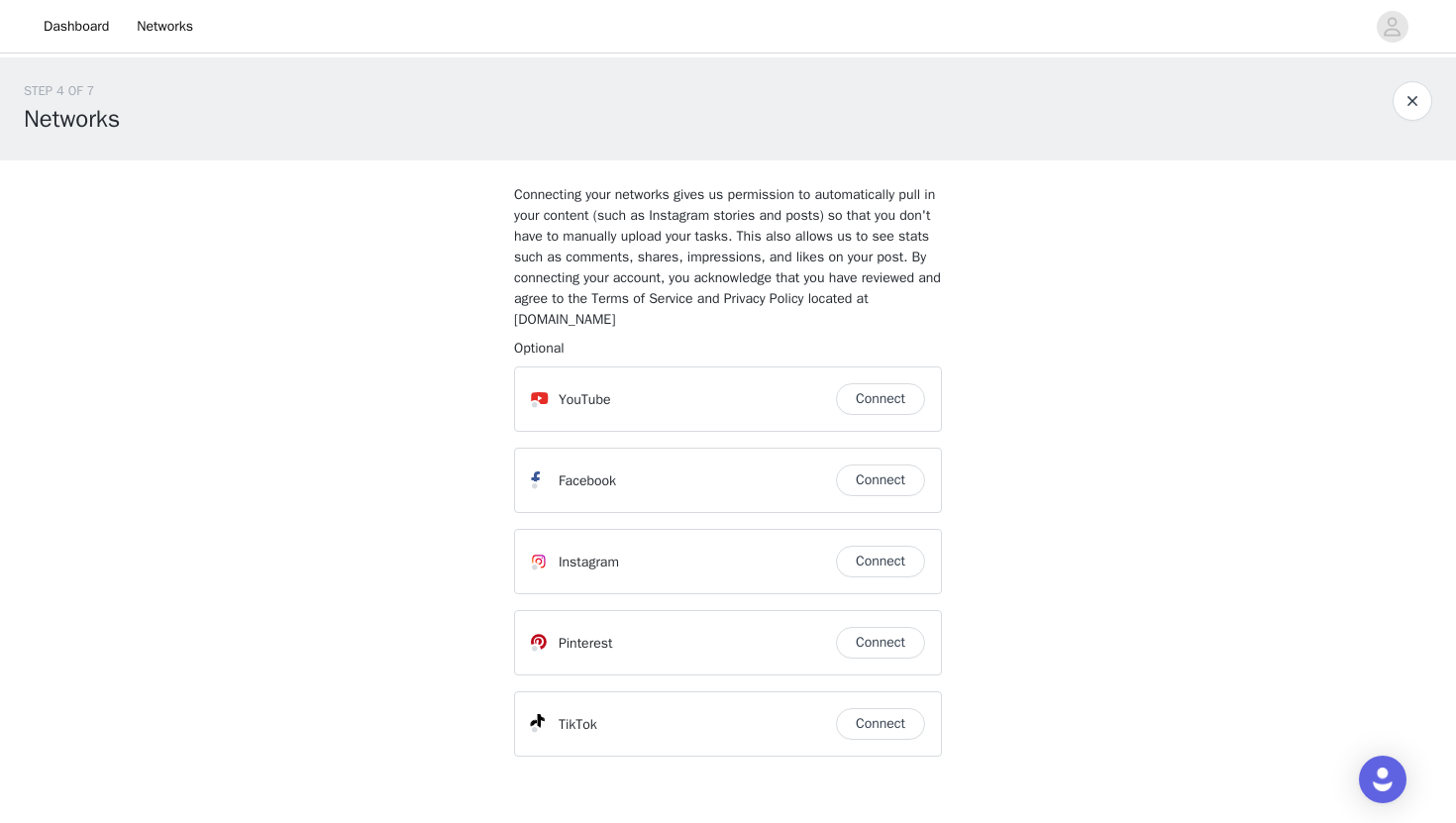 scroll, scrollTop: 100, scrollLeft: 0, axis: vertical 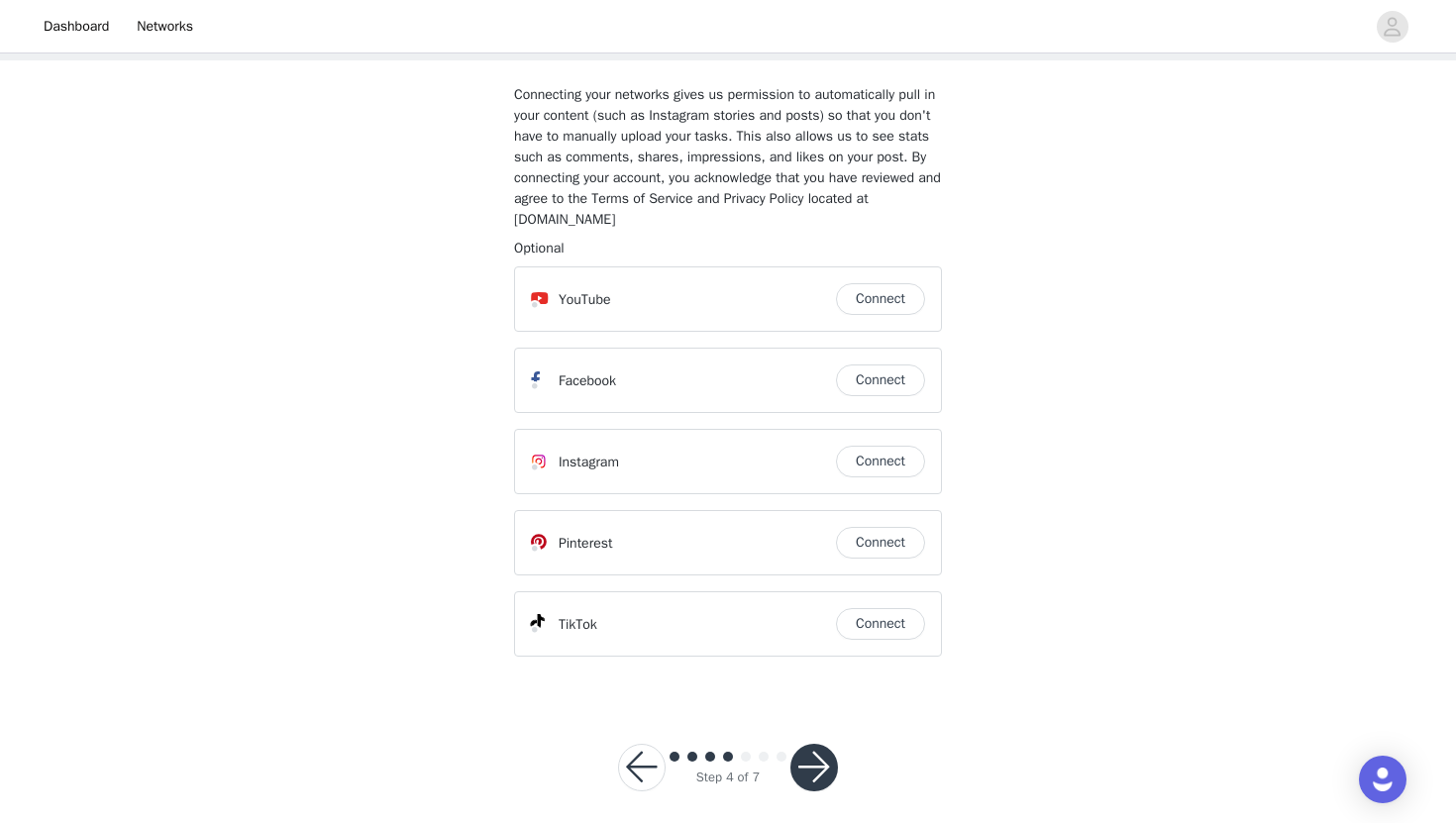 click on "Connect" at bounding box center (881, 624) 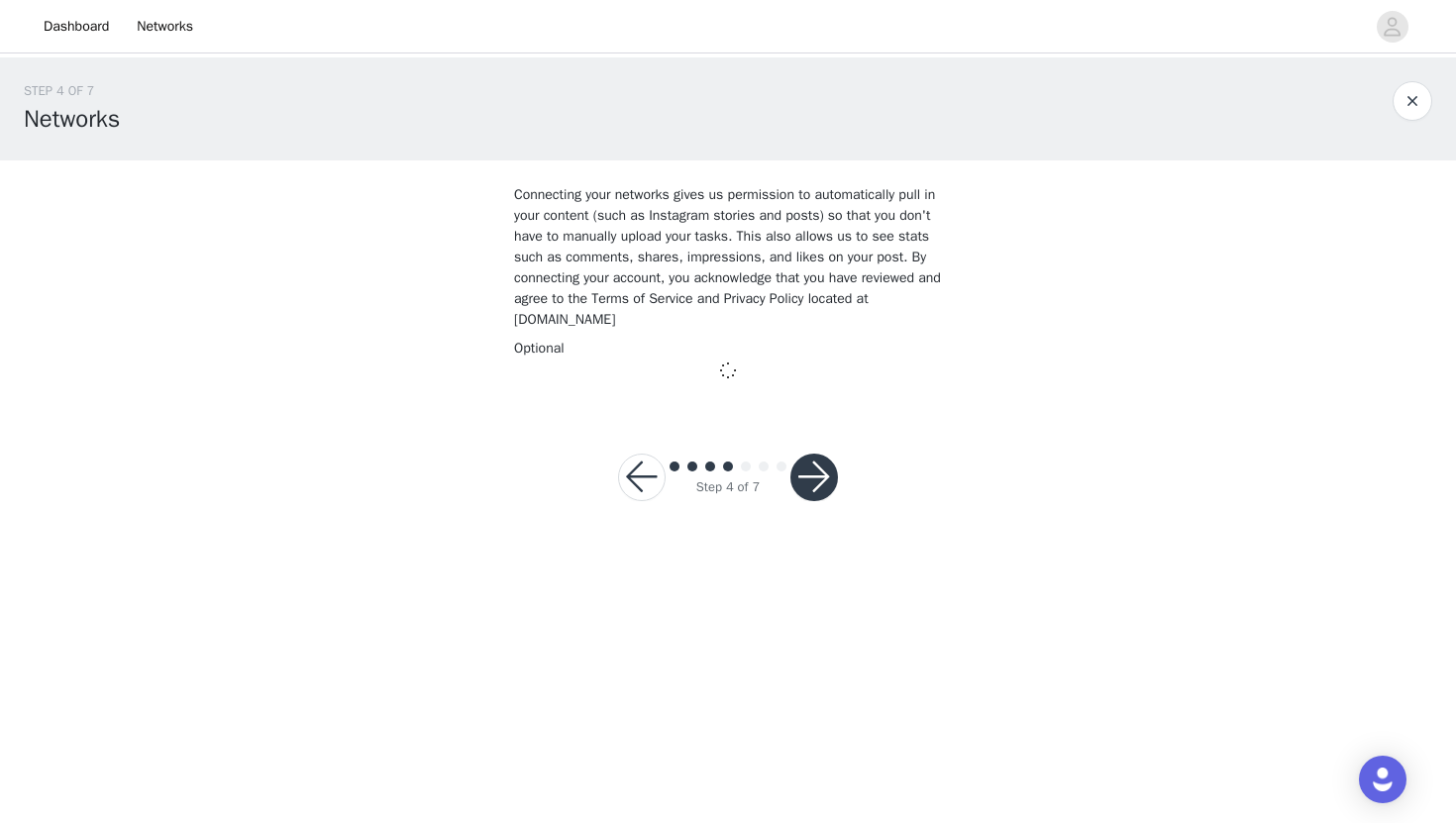 scroll, scrollTop: 0, scrollLeft: 0, axis: both 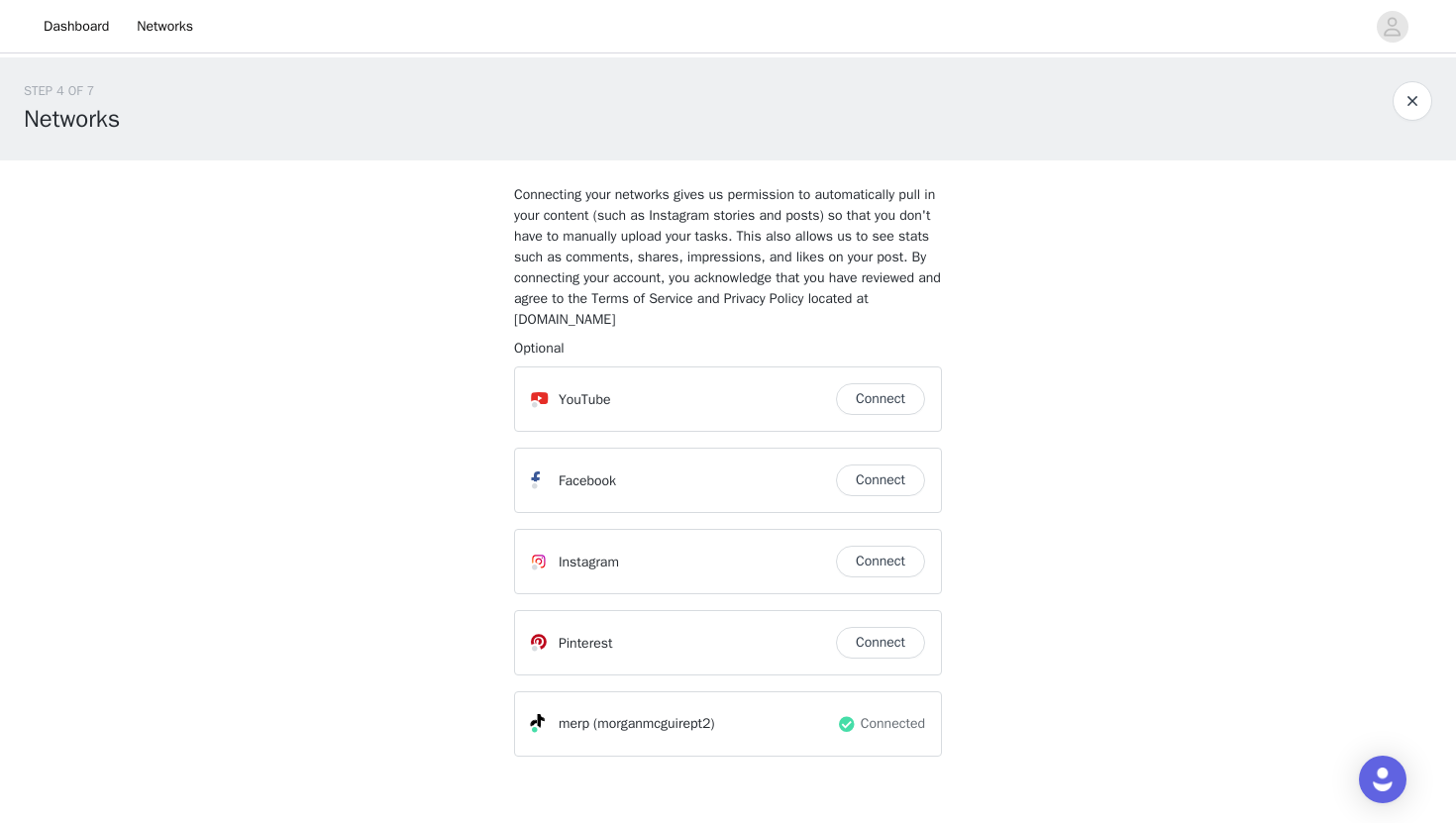 click on "Connect" at bounding box center [881, 399] 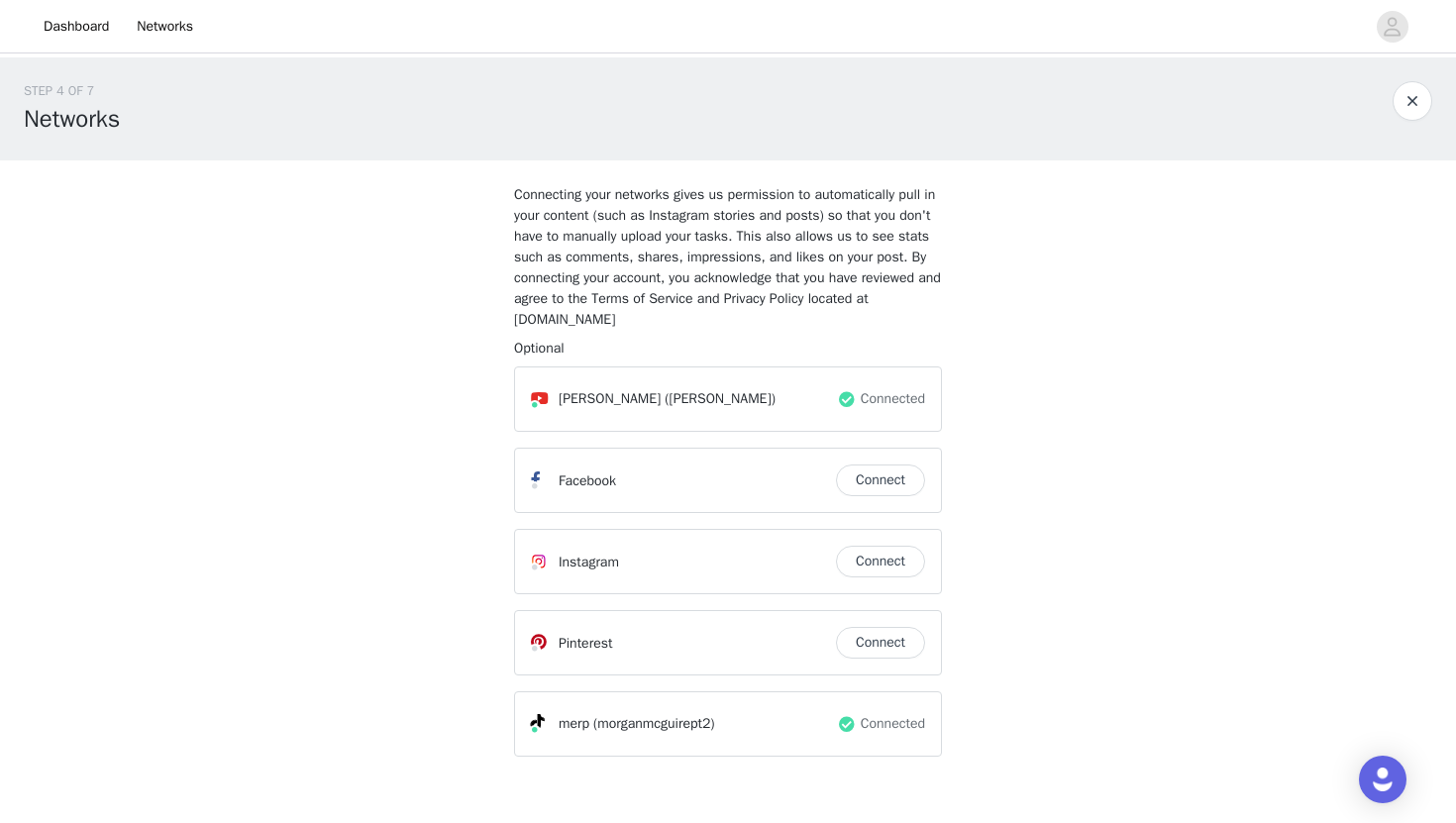 click on "Connect" at bounding box center (881, 562) 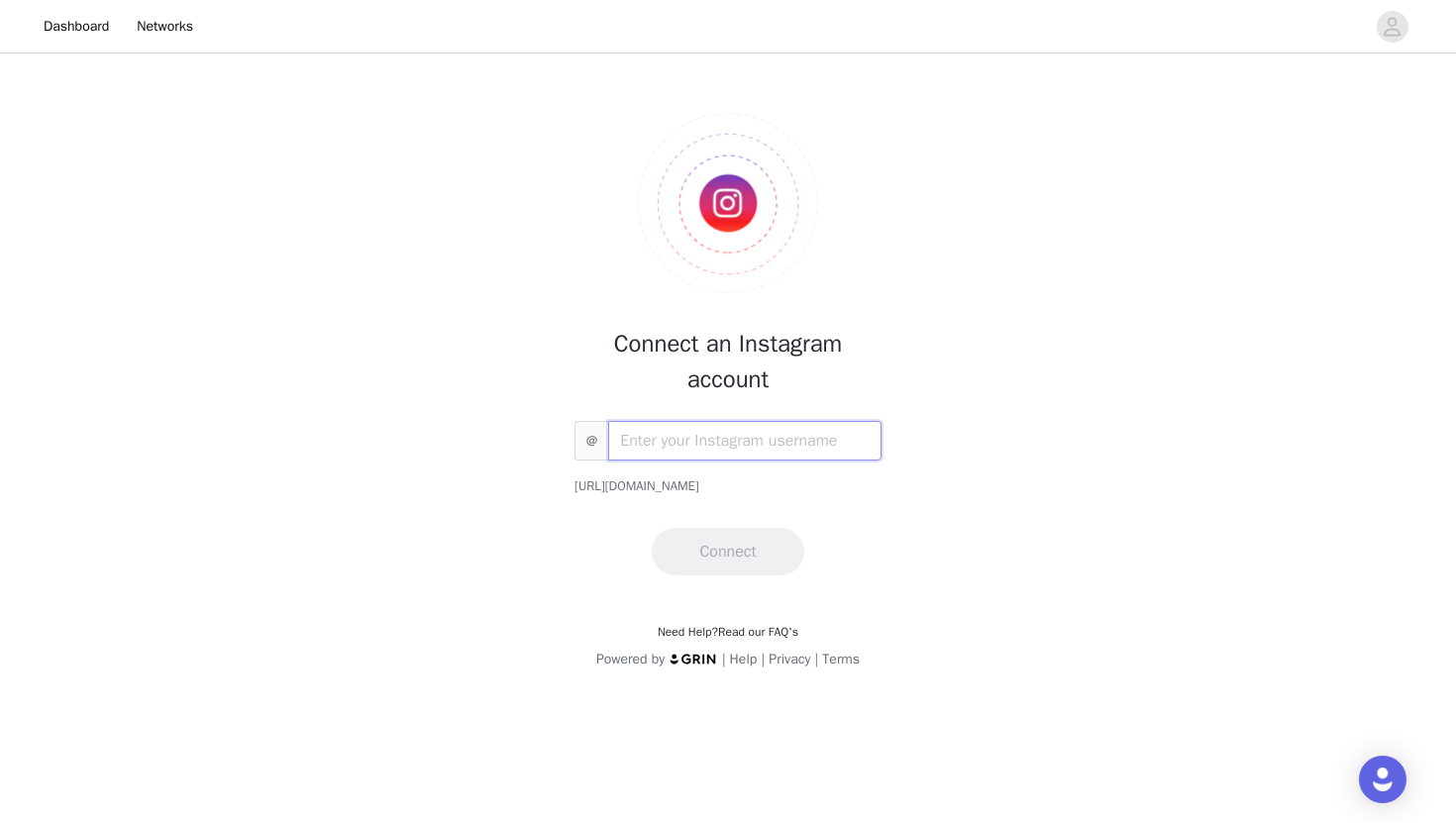 click at bounding box center [745, 441] 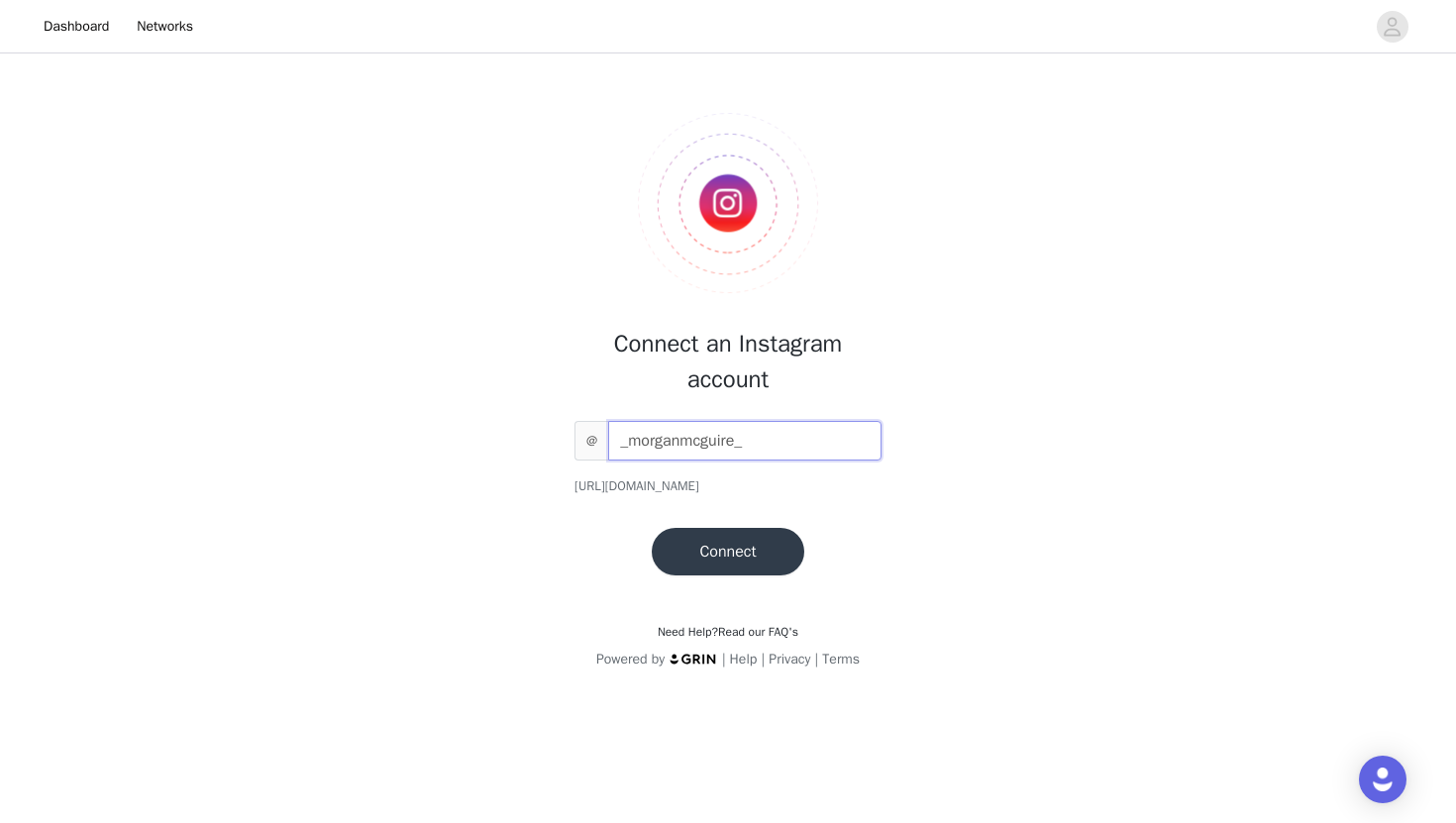 type on "_morganmcguire_" 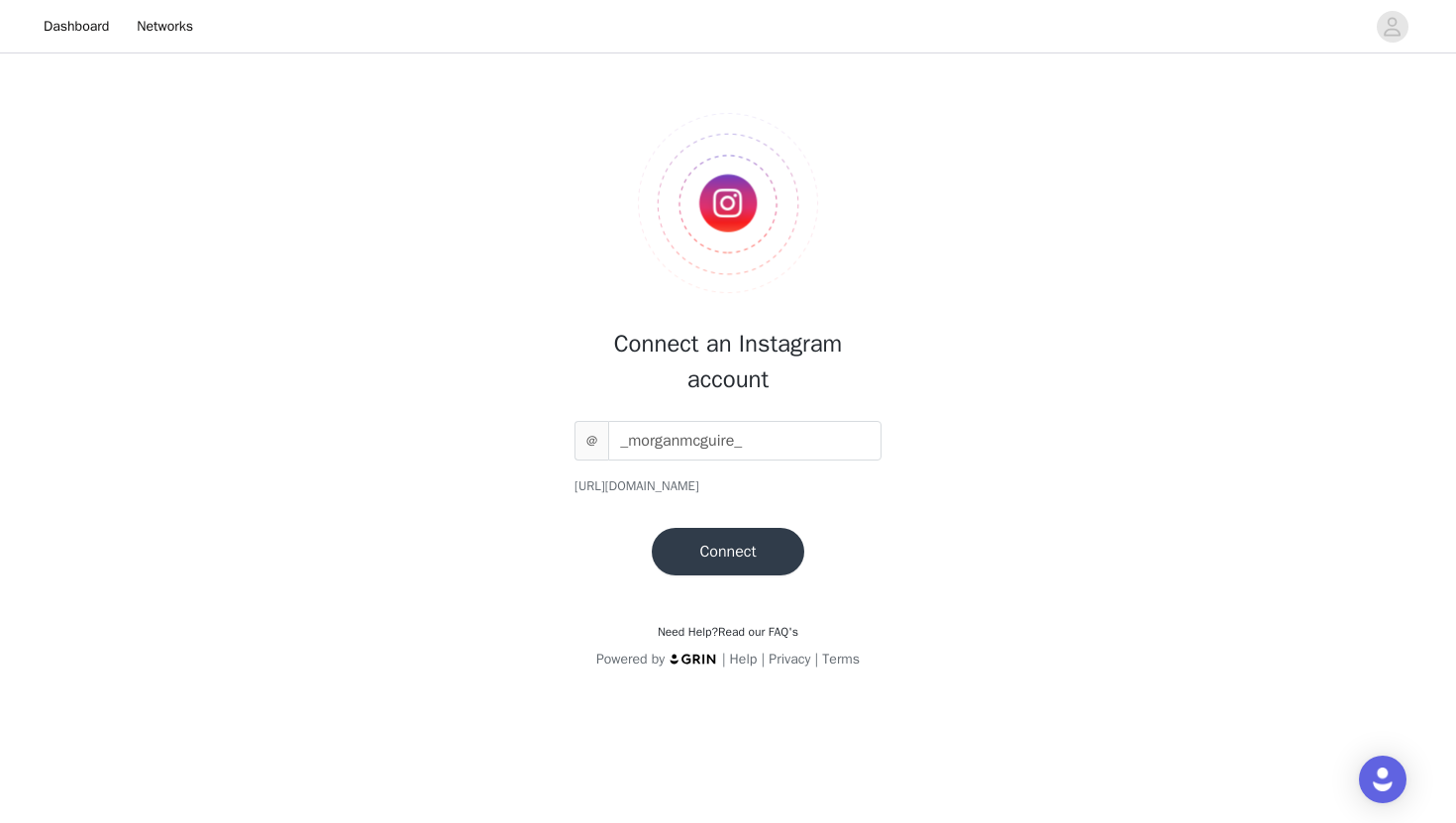 click on "Connect" at bounding box center [727, 552] 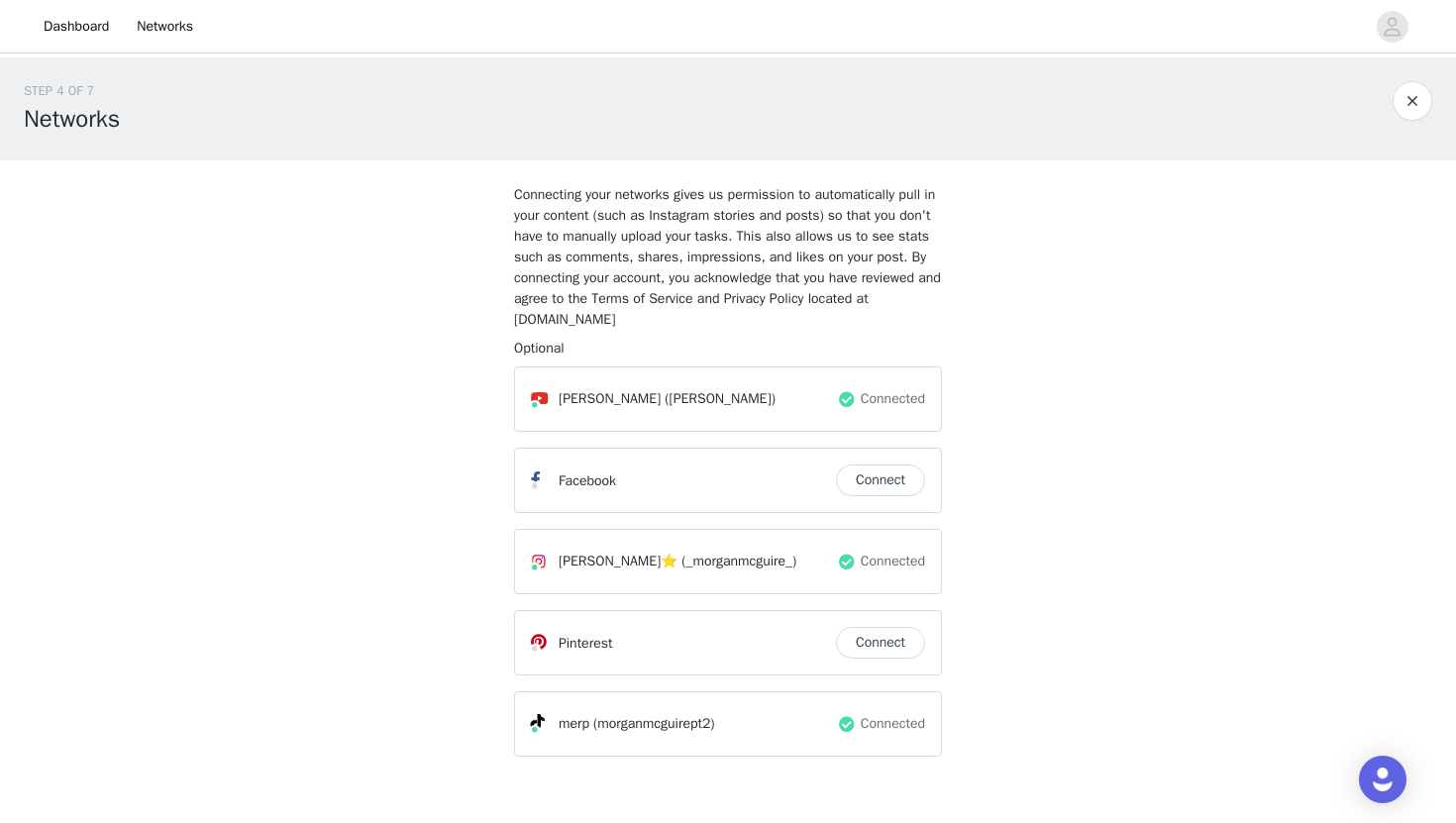 scroll, scrollTop: 115, scrollLeft: 0, axis: vertical 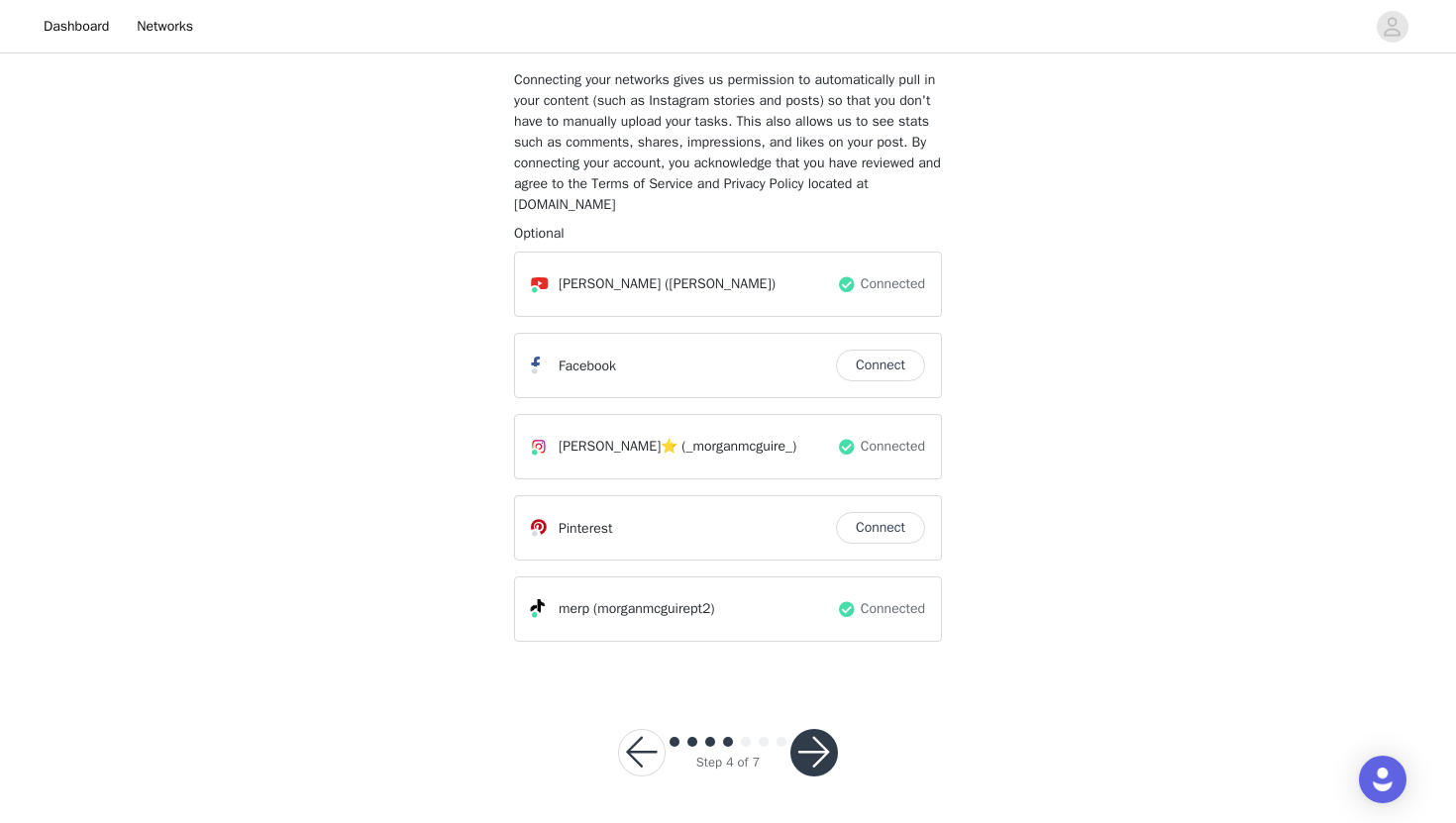 click at bounding box center (814, 753) 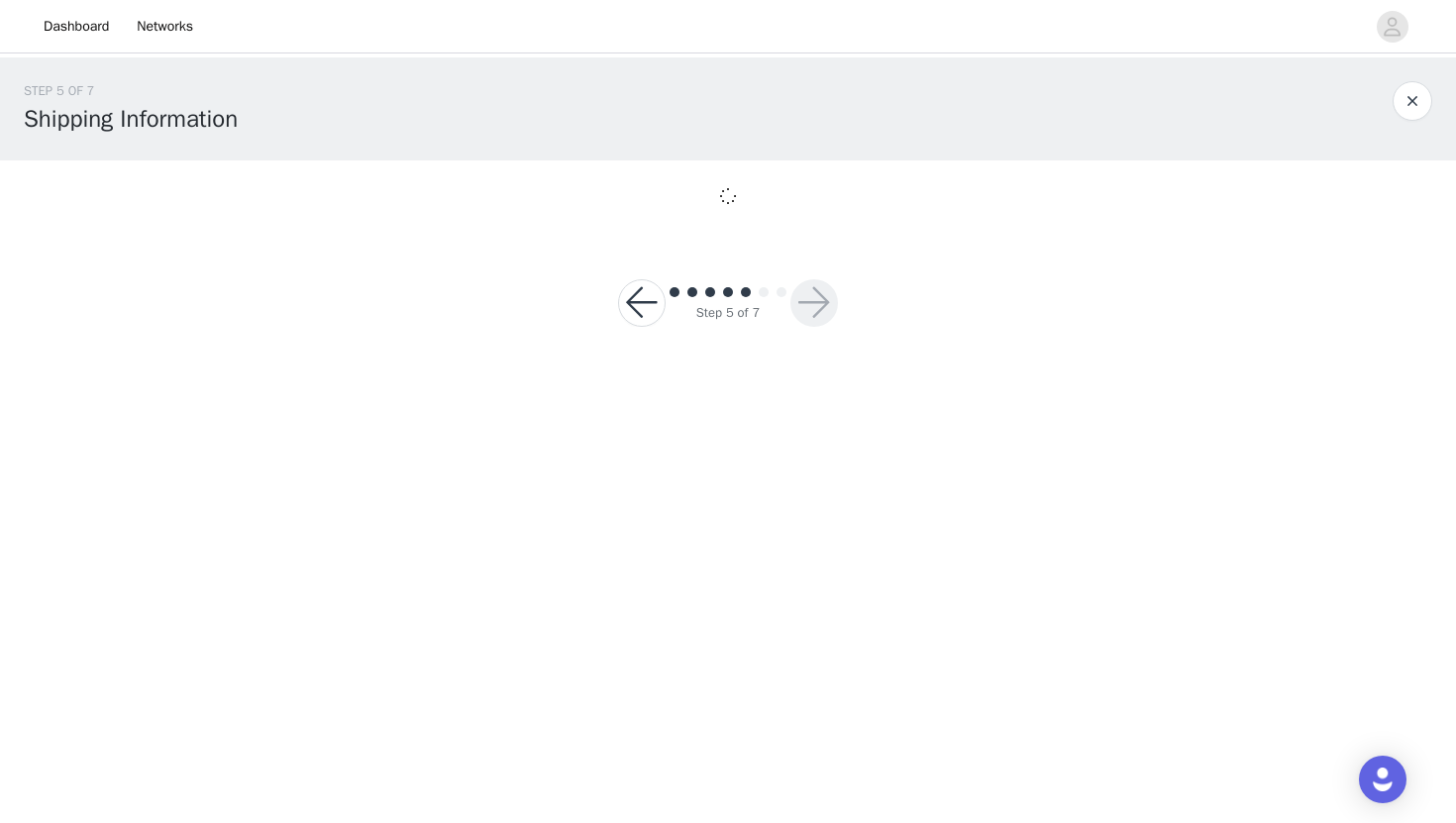 scroll, scrollTop: 0, scrollLeft: 0, axis: both 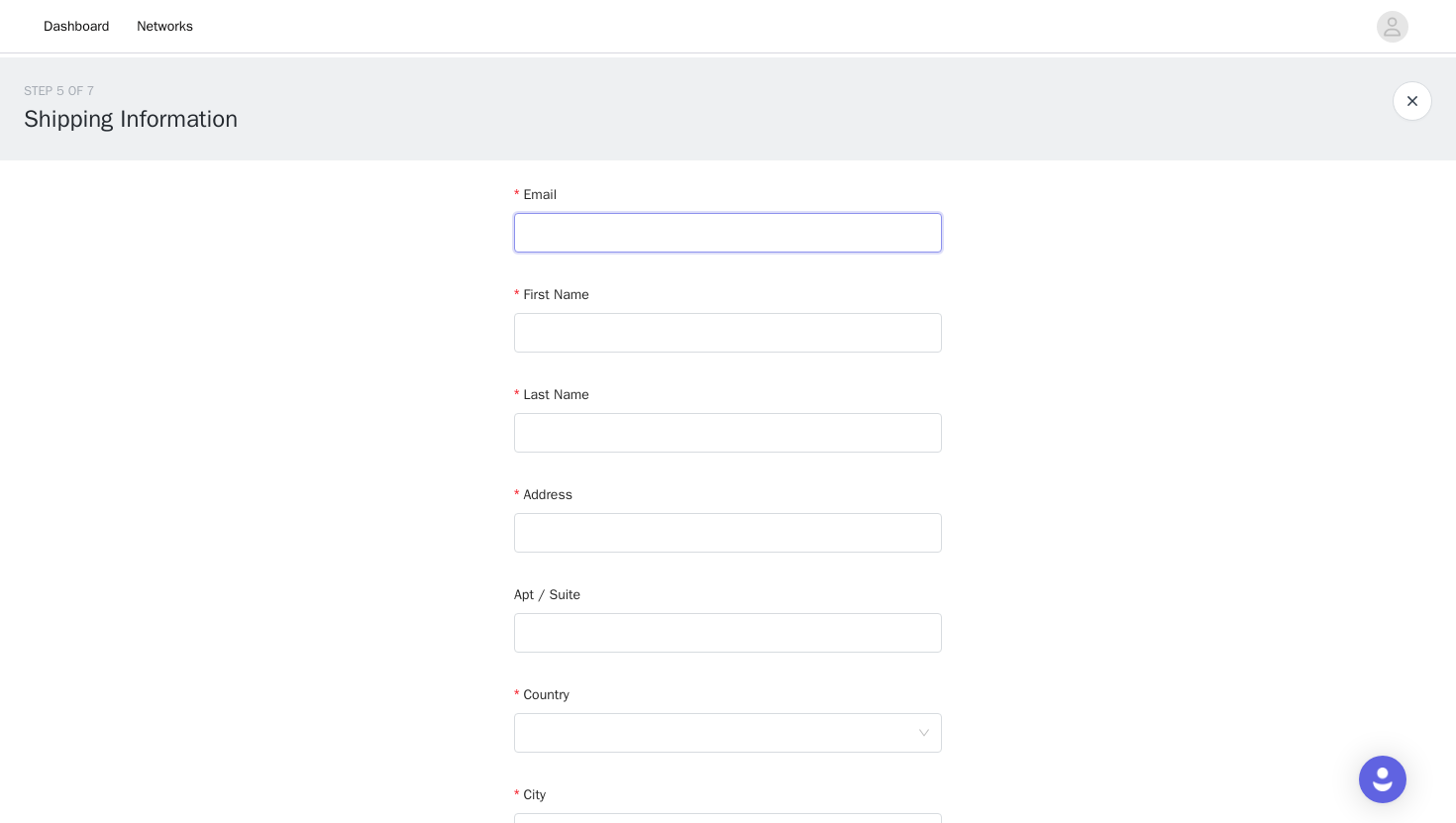 click at bounding box center [728, 233] 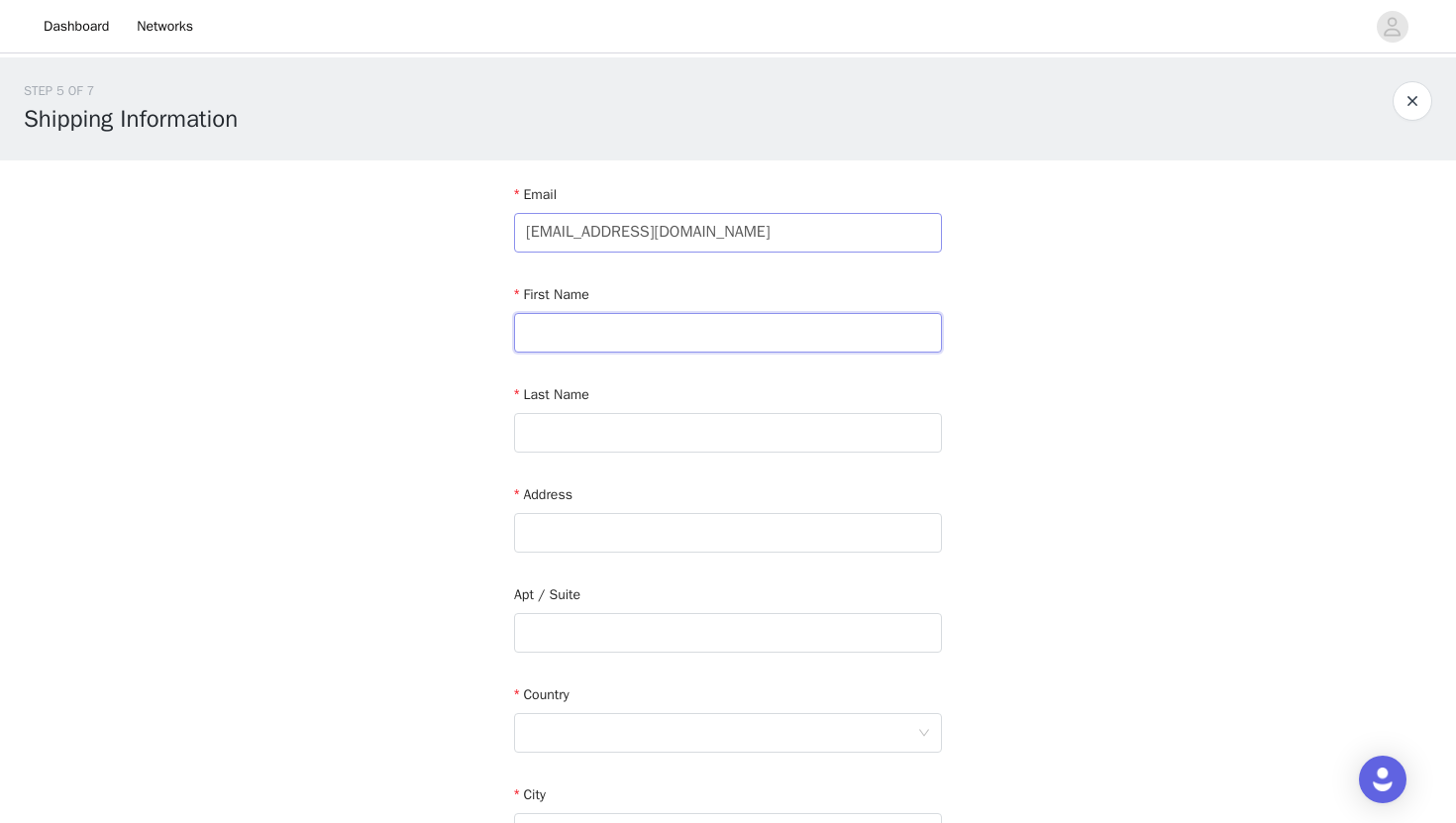 type on "[PERSON_NAME]" 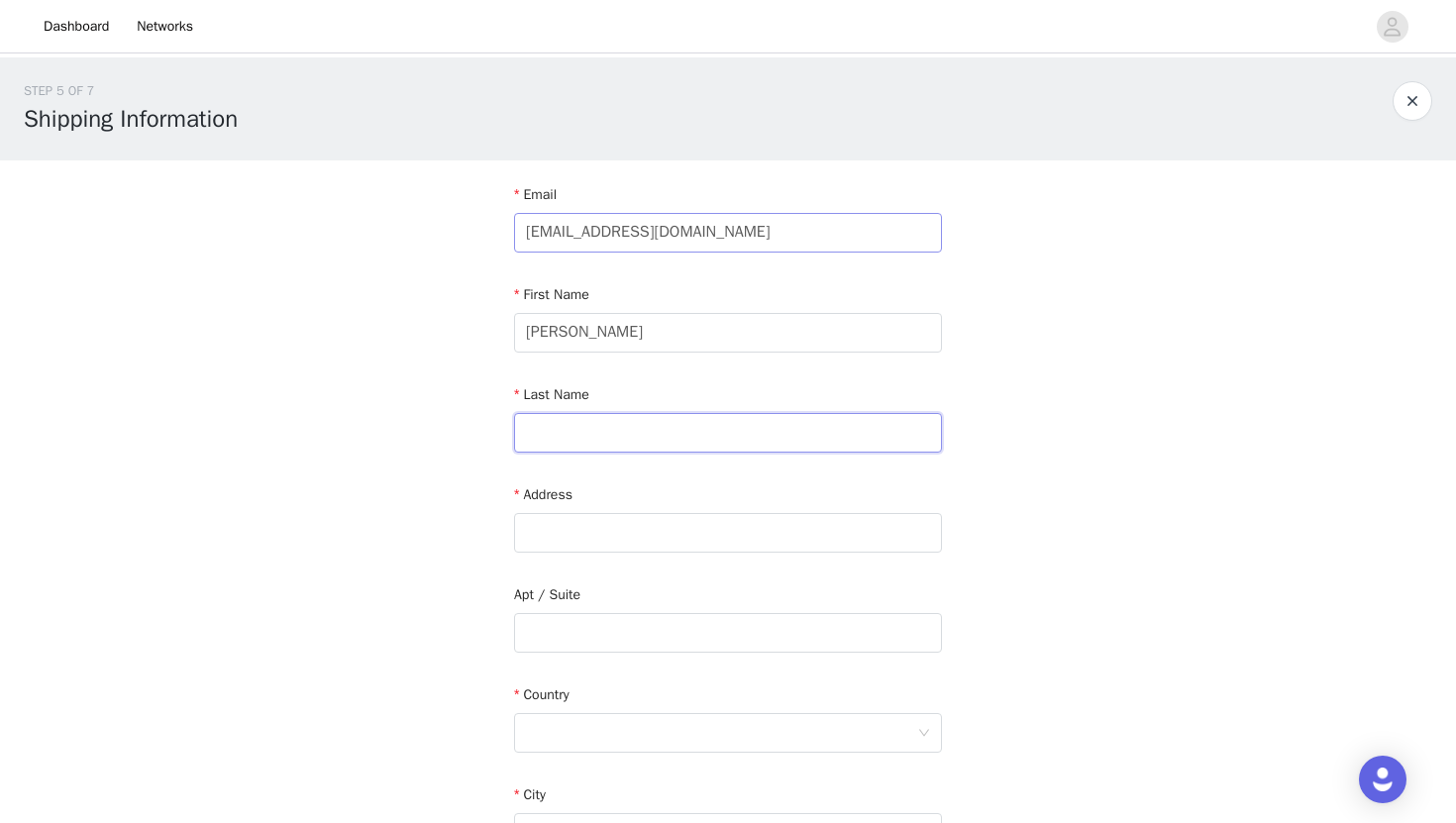 type on "[PERSON_NAME]" 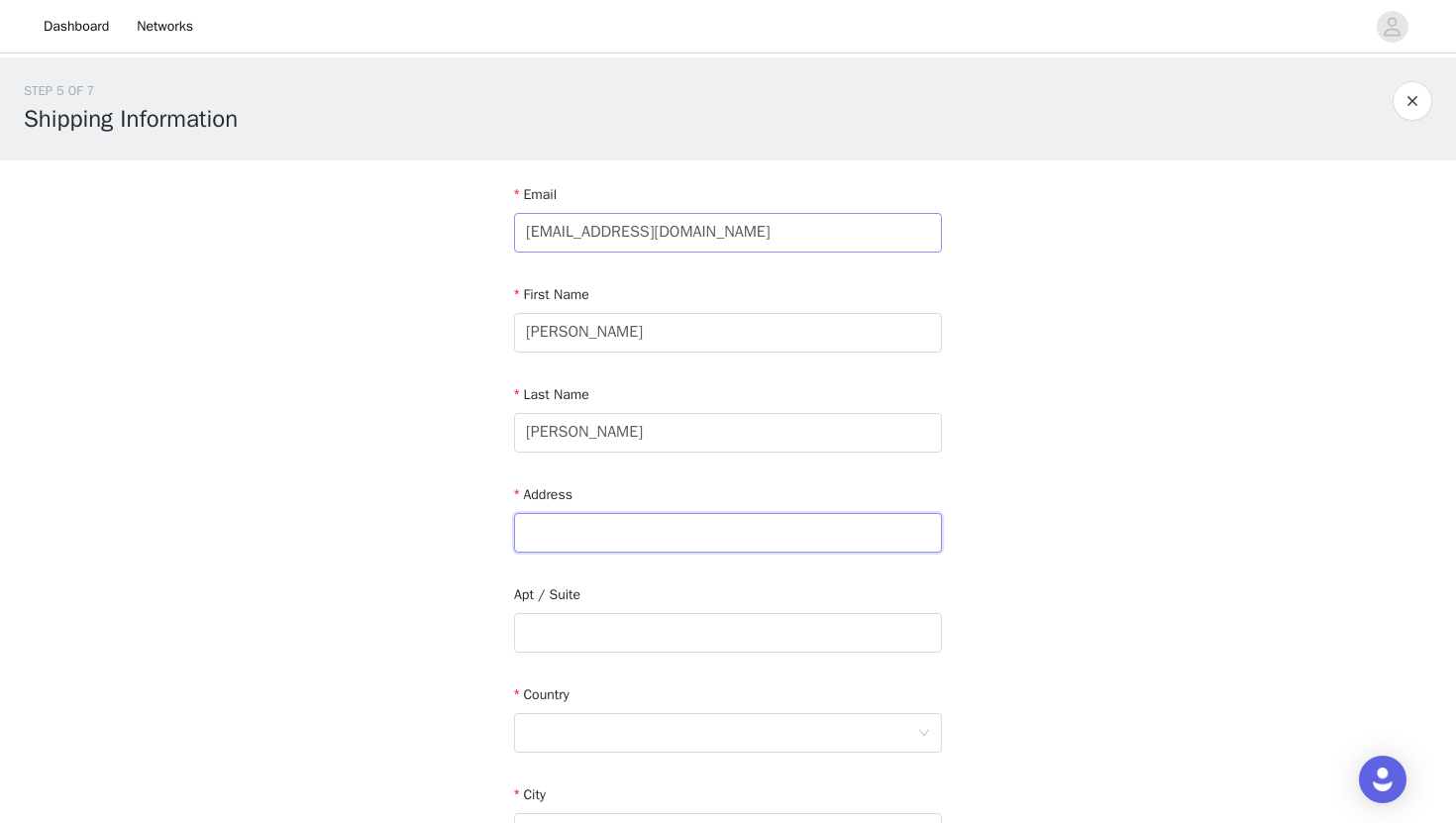 type on "[STREET_ADDRESS]" 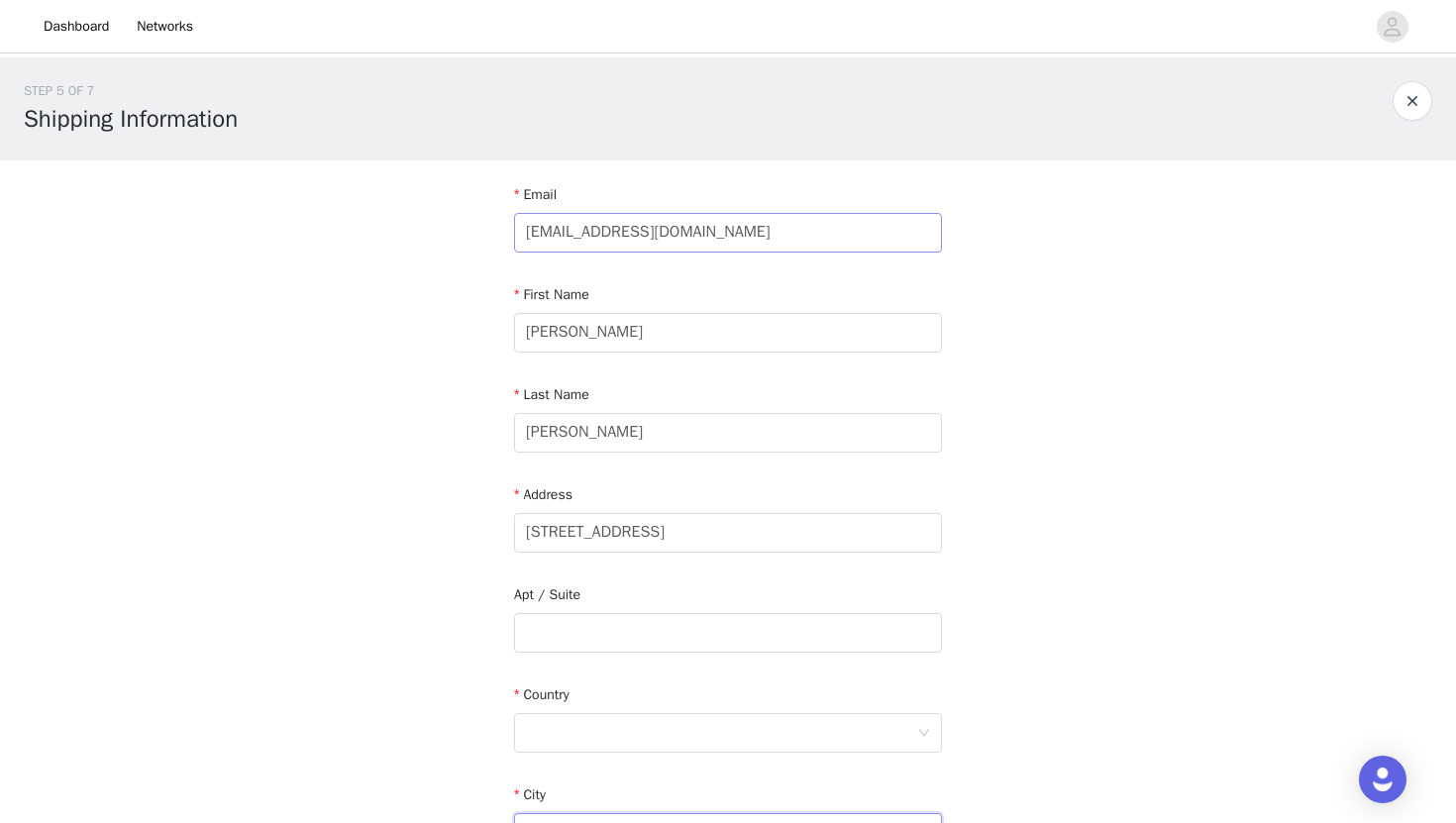 type on "Round Rock" 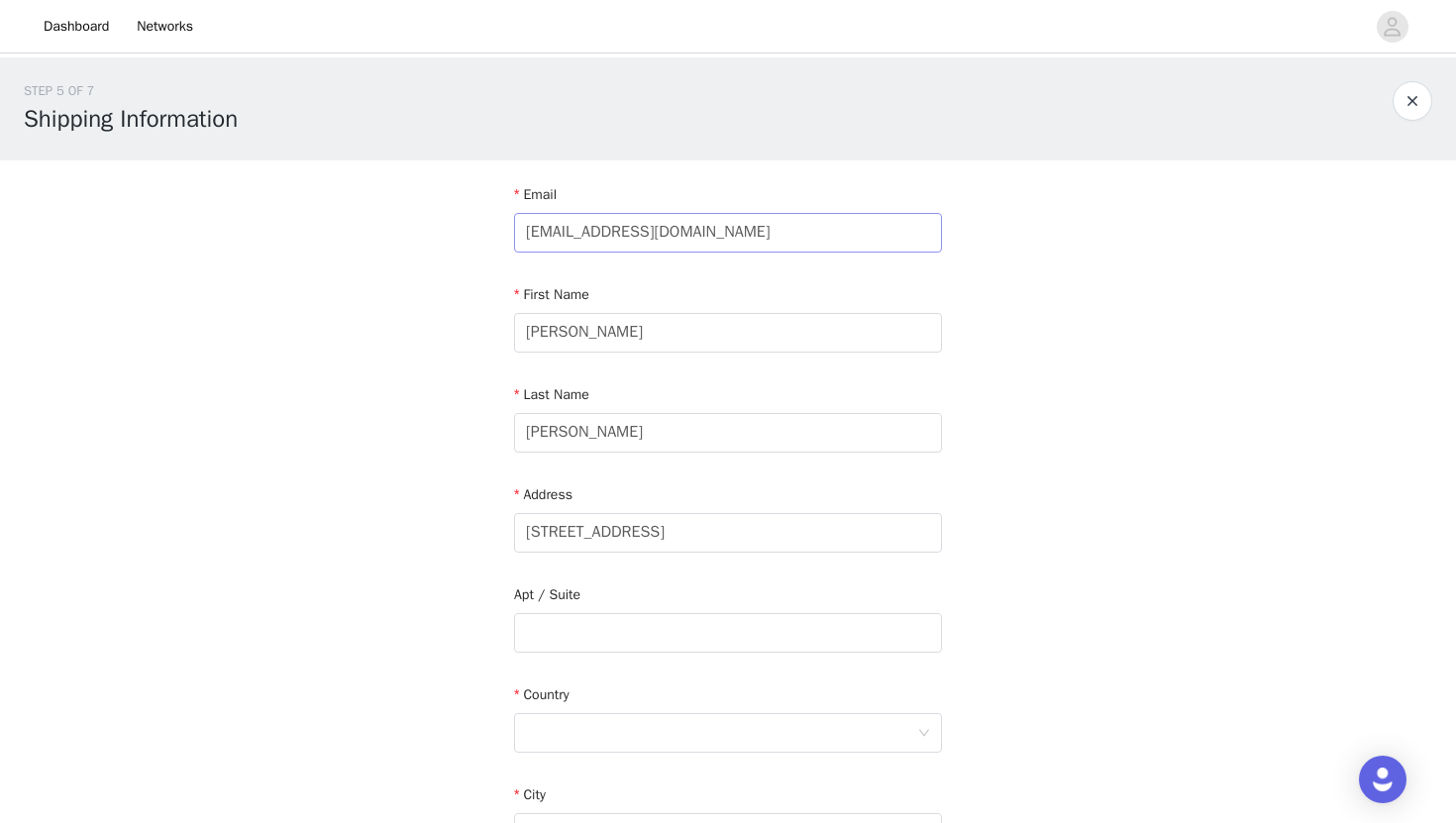 type on "78681" 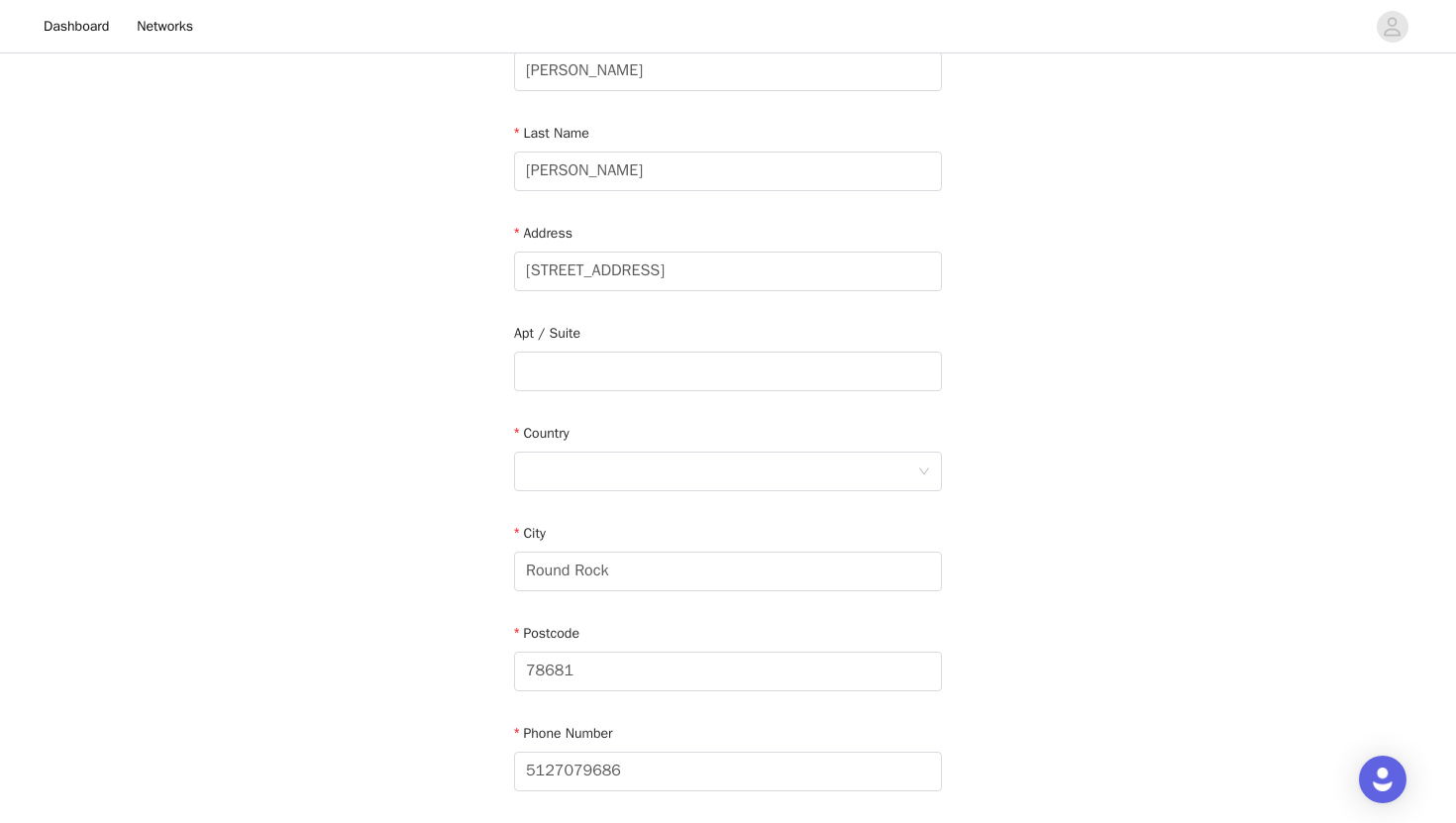 scroll, scrollTop: 278, scrollLeft: 0, axis: vertical 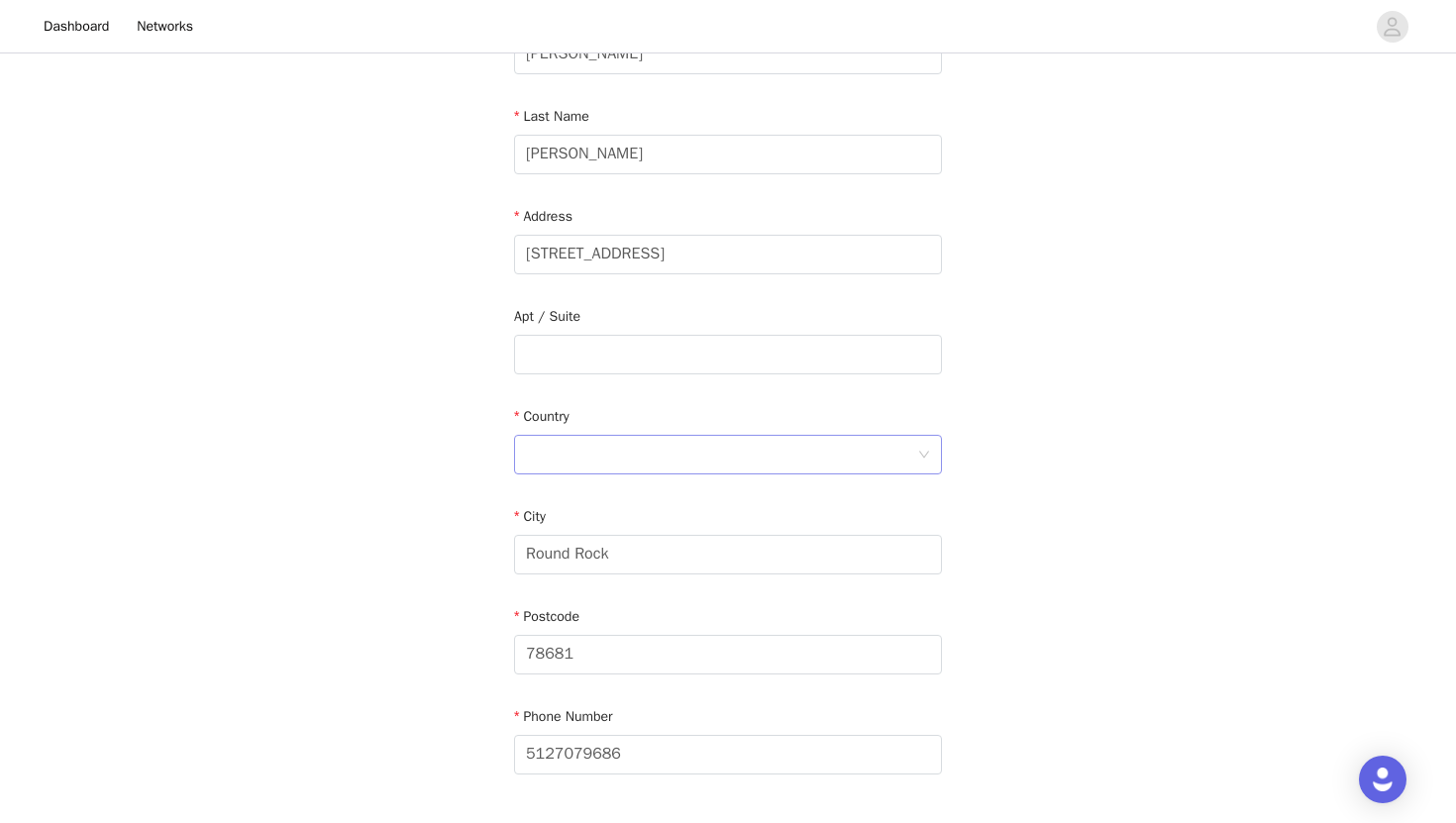 click at bounding box center (721, 455) 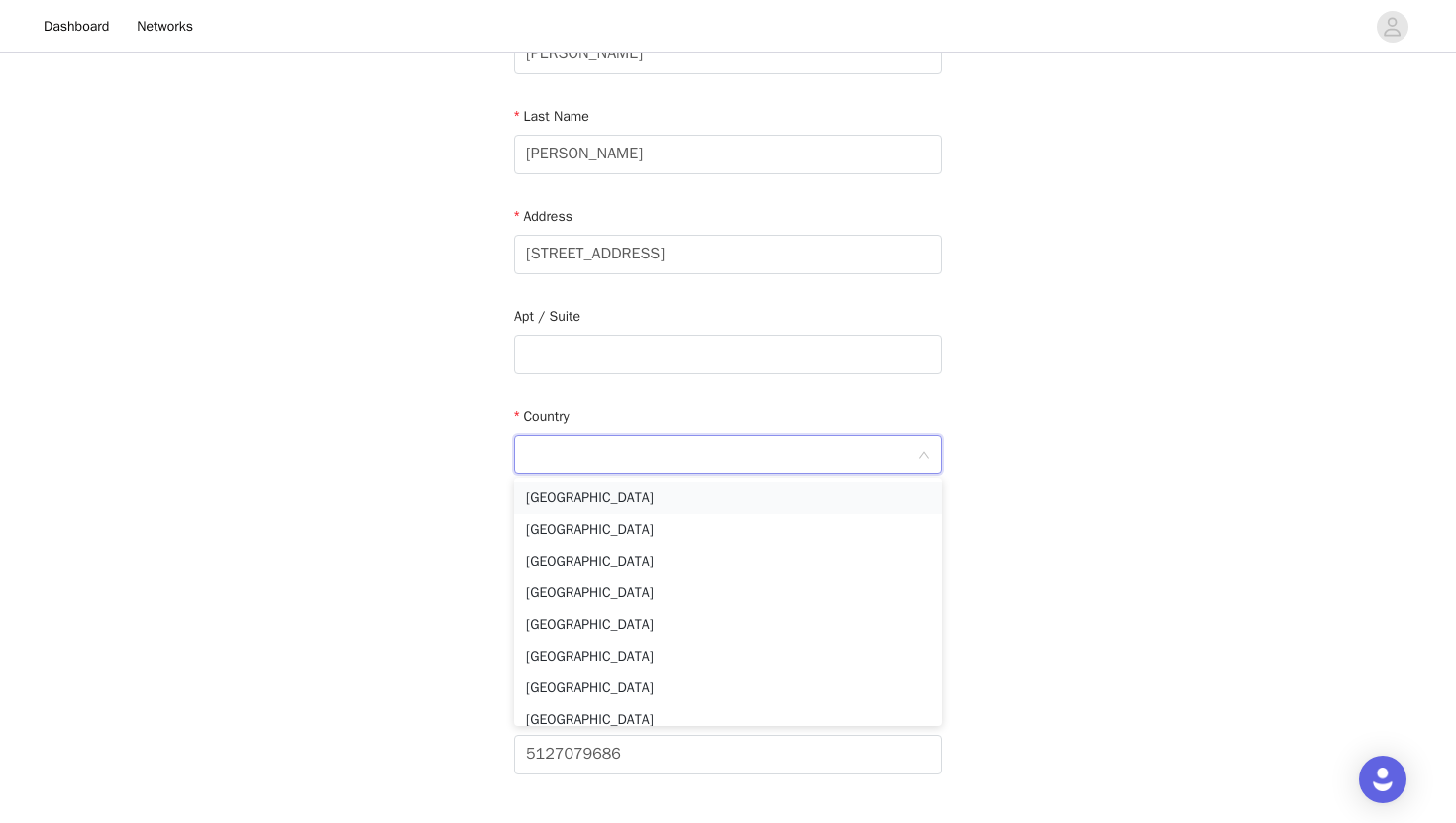 click on "[GEOGRAPHIC_DATA]" at bounding box center [728, 498] 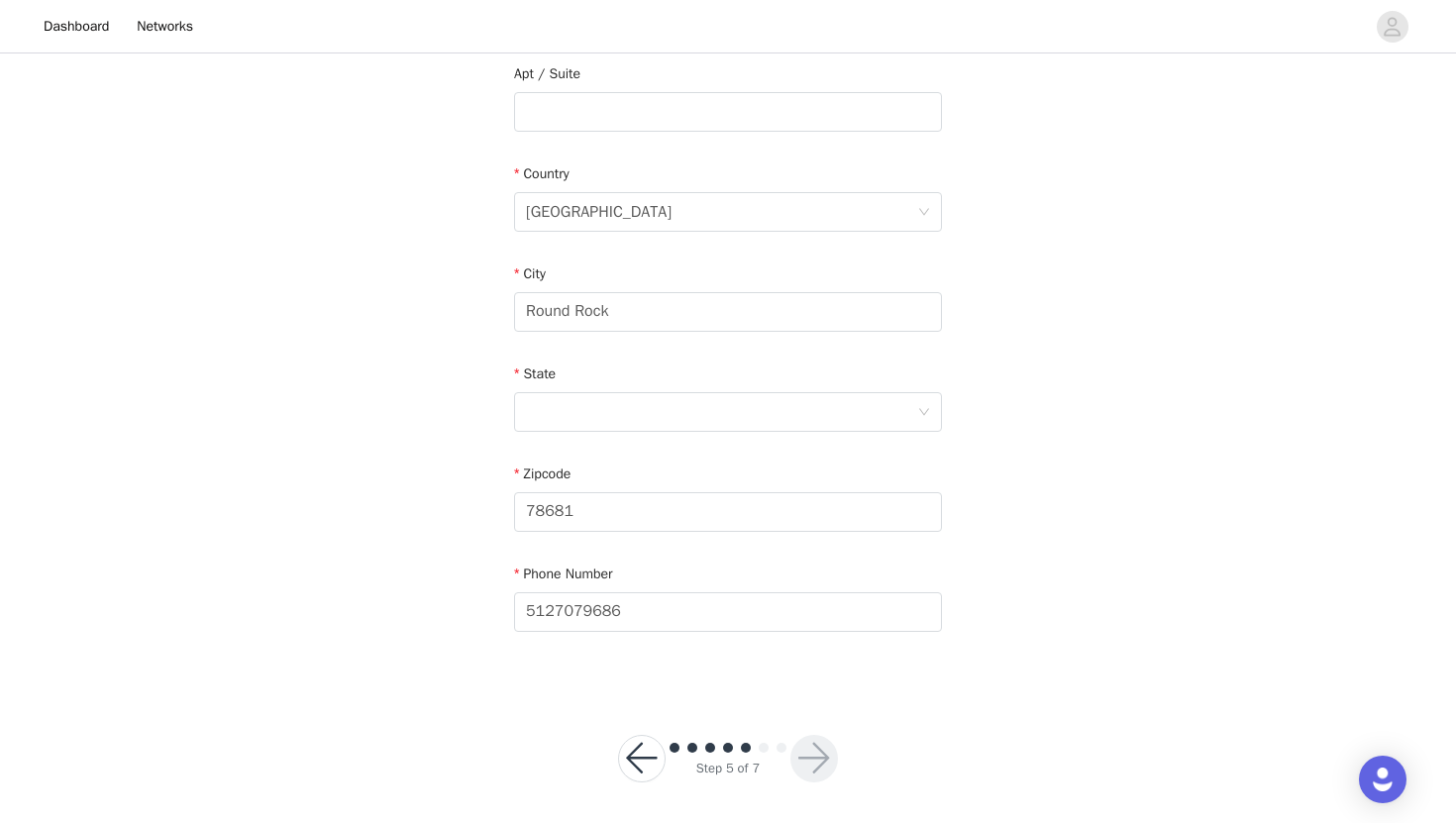 scroll, scrollTop: 527, scrollLeft: 0, axis: vertical 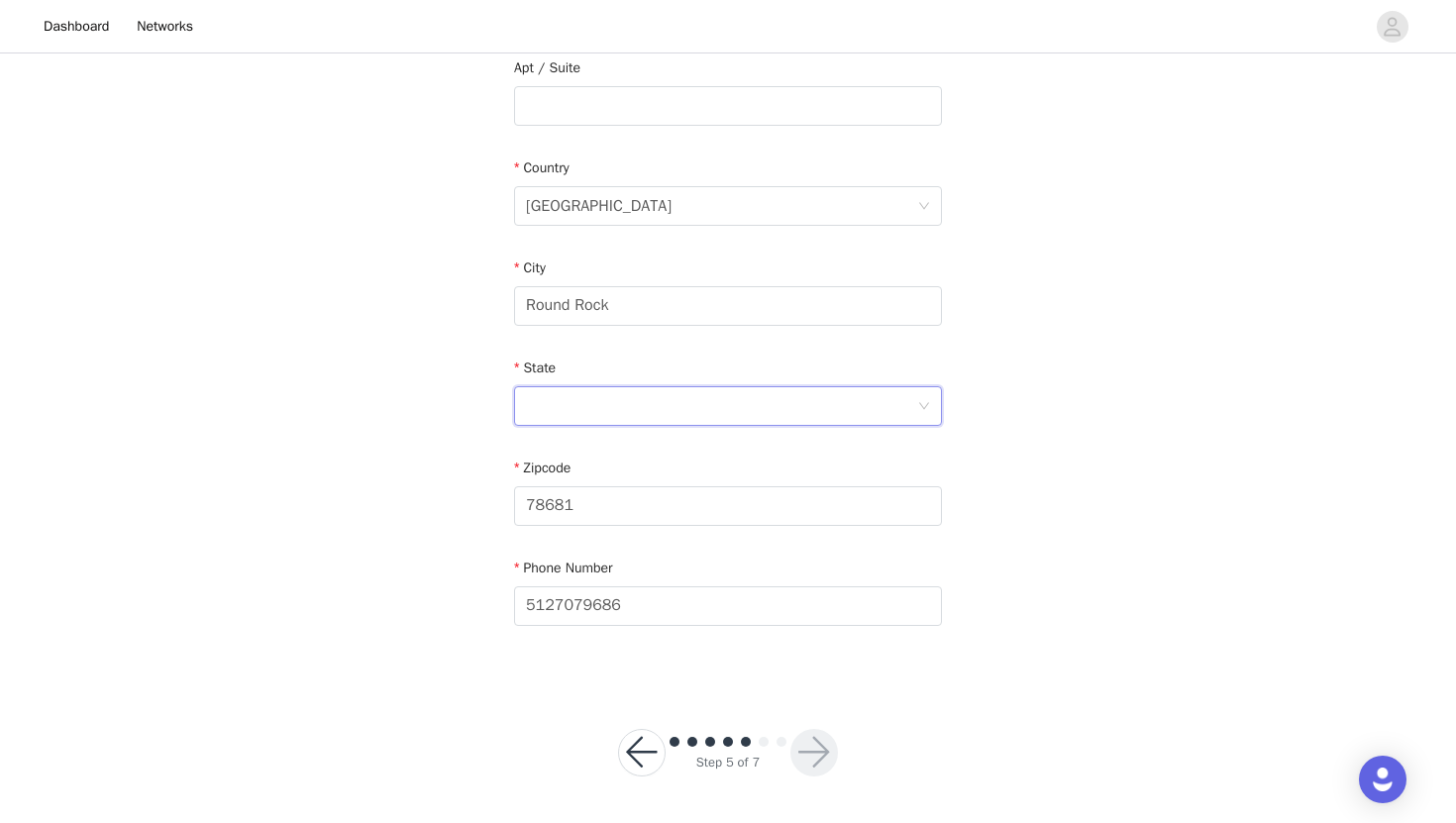 click at bounding box center (721, 406) 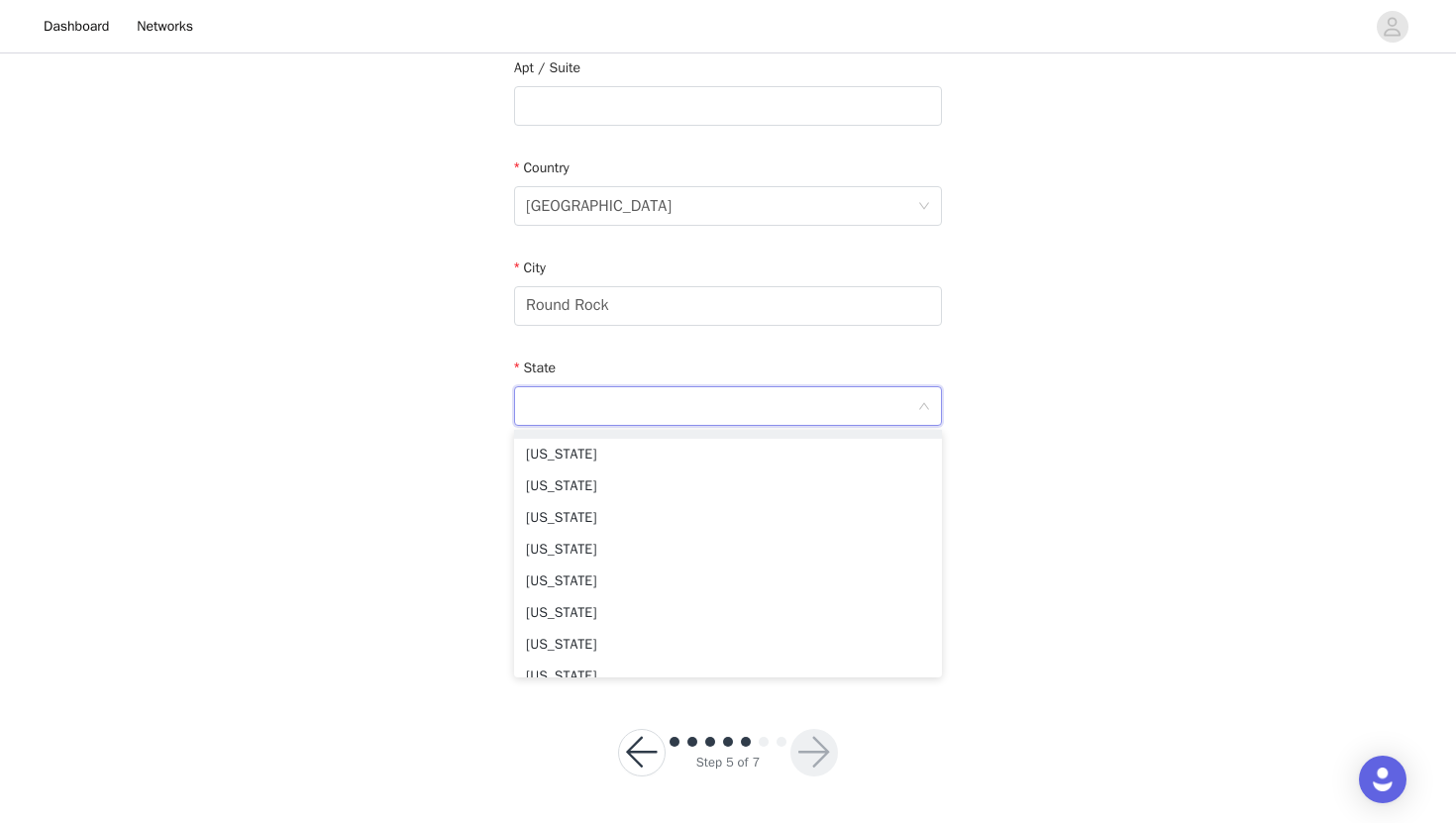 scroll, scrollTop: 1496, scrollLeft: 0, axis: vertical 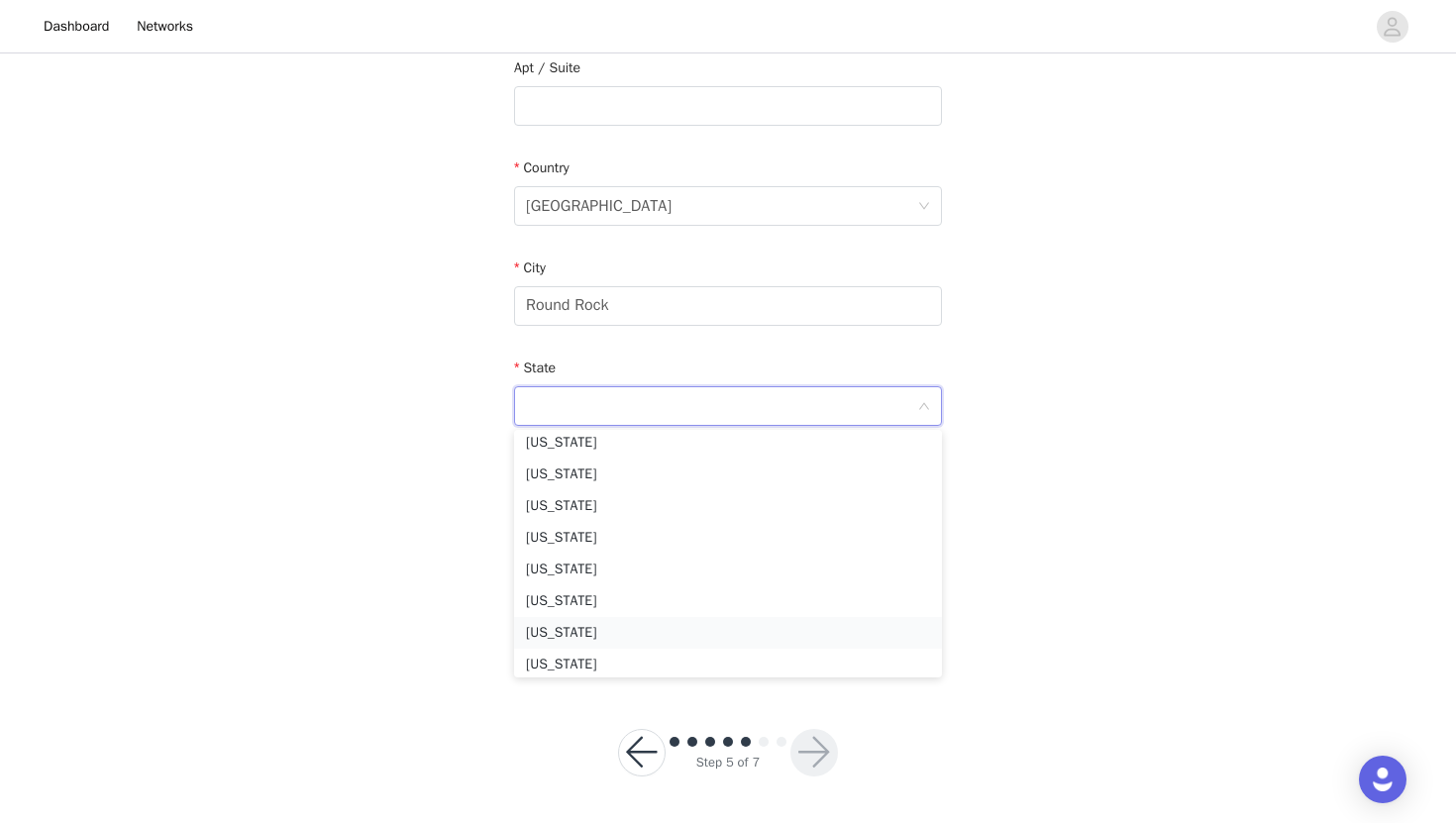click on "[US_STATE]" at bounding box center (728, 633) 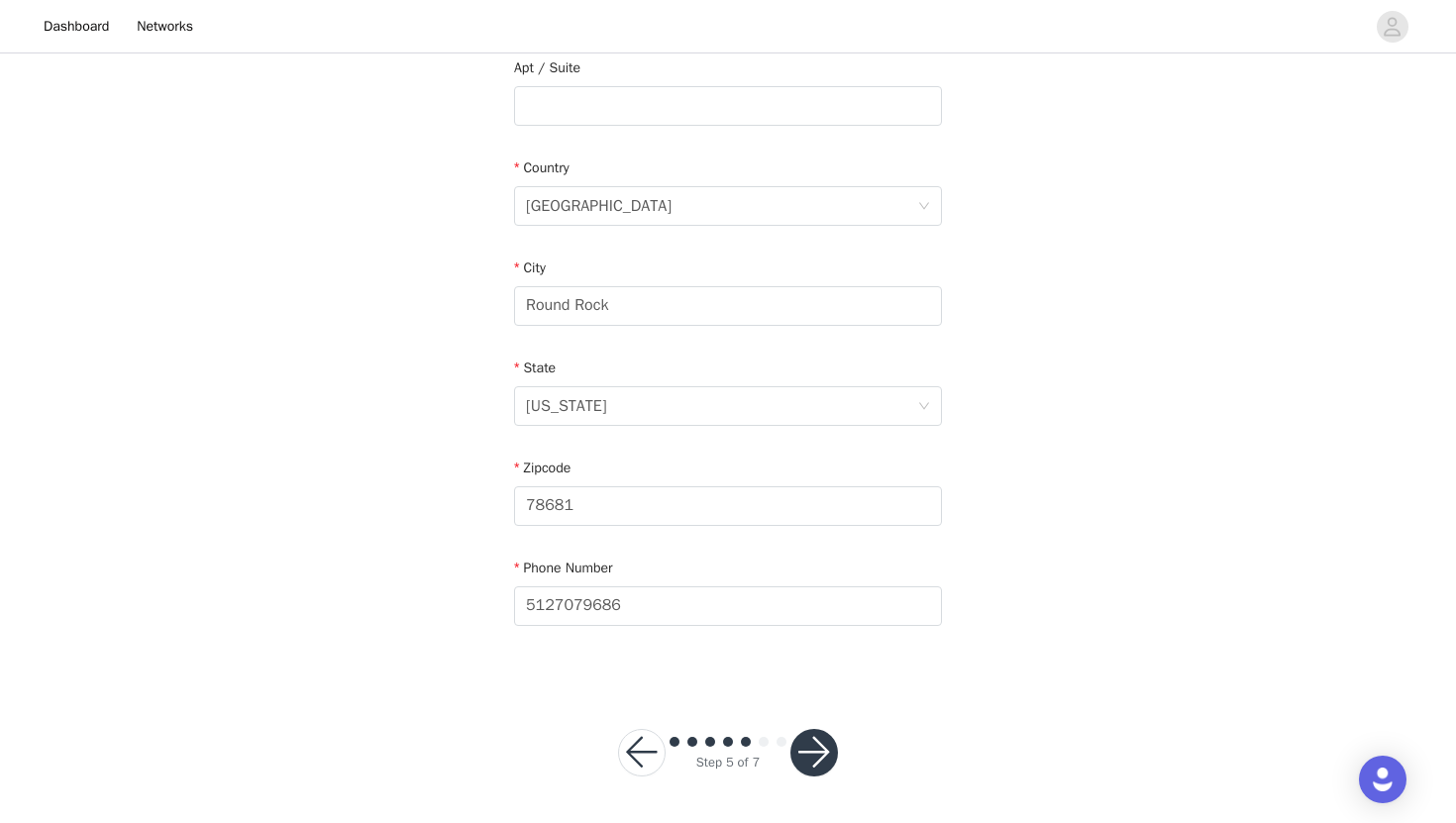 click at bounding box center (814, 753) 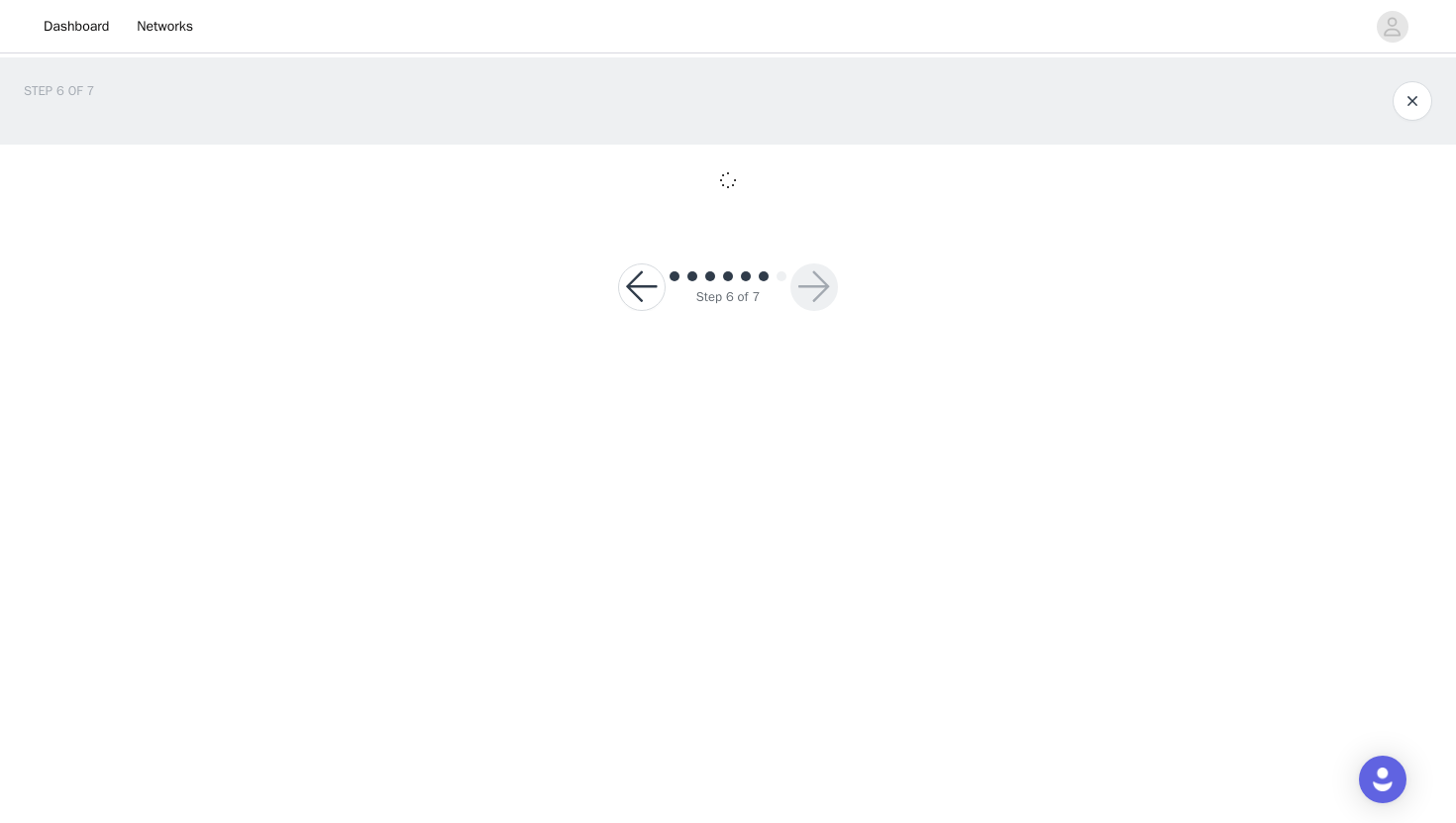 scroll, scrollTop: 0, scrollLeft: 0, axis: both 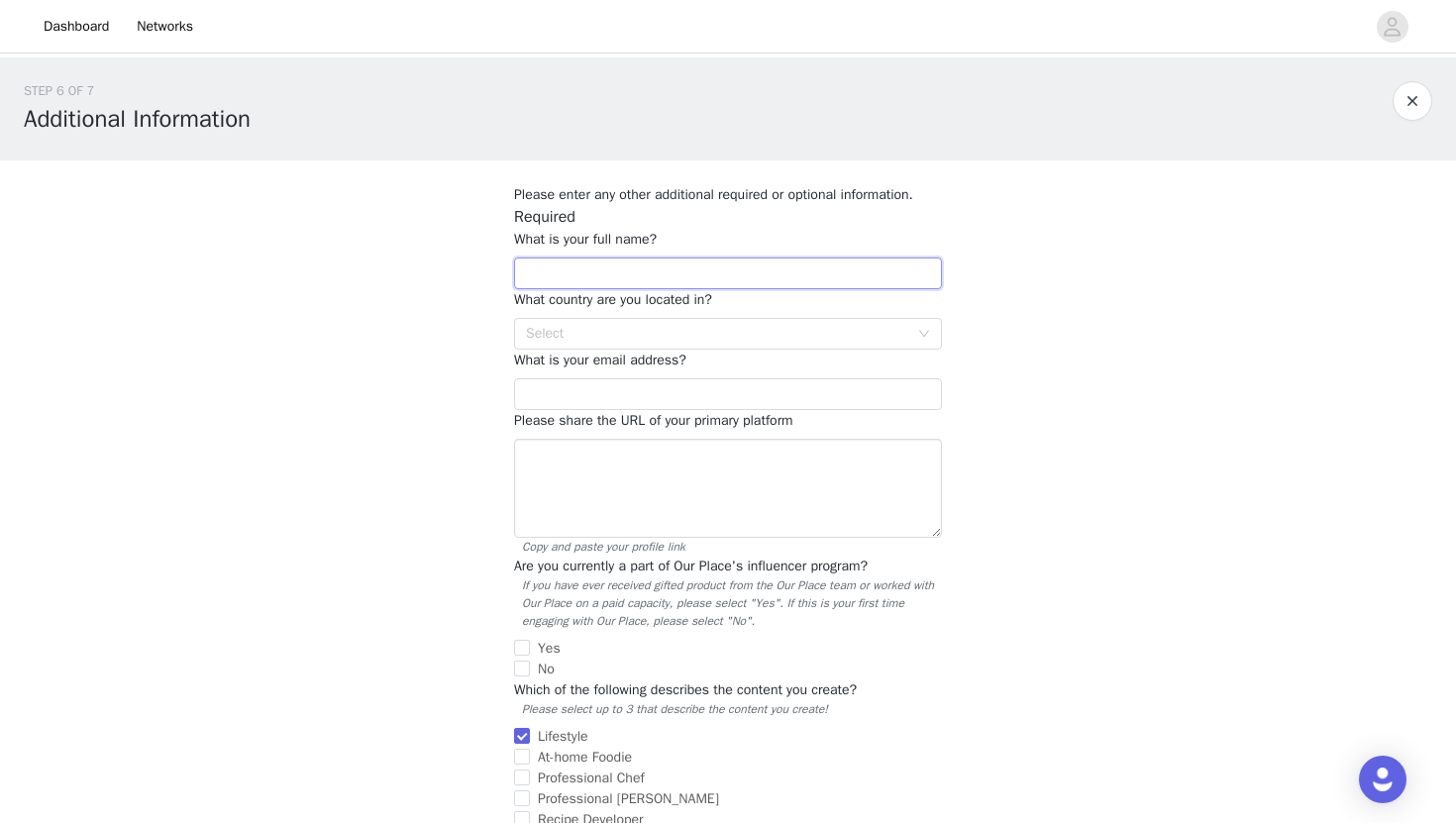 click at bounding box center [728, 273] 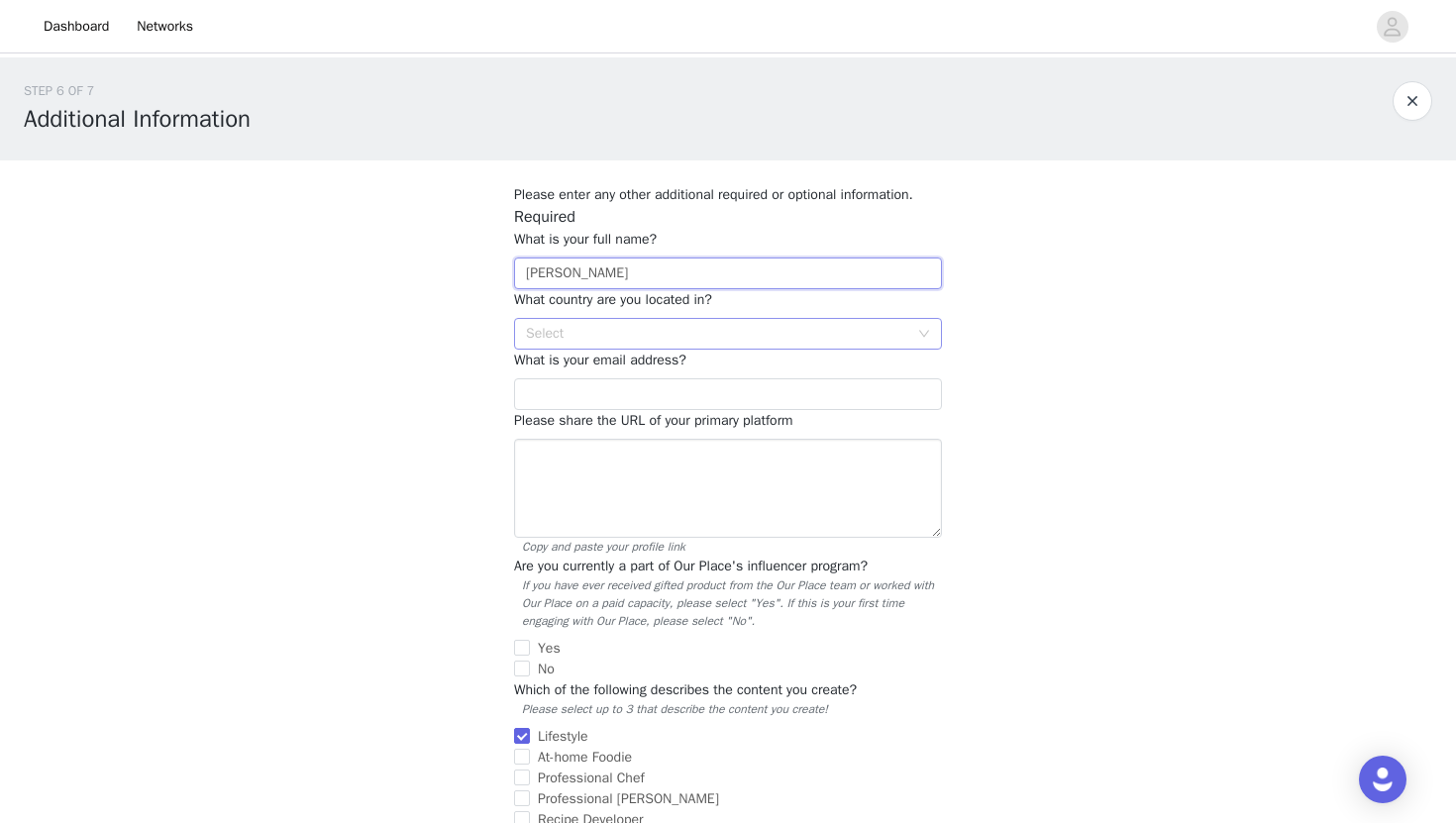 click on "Select" at bounding box center [717, 334] 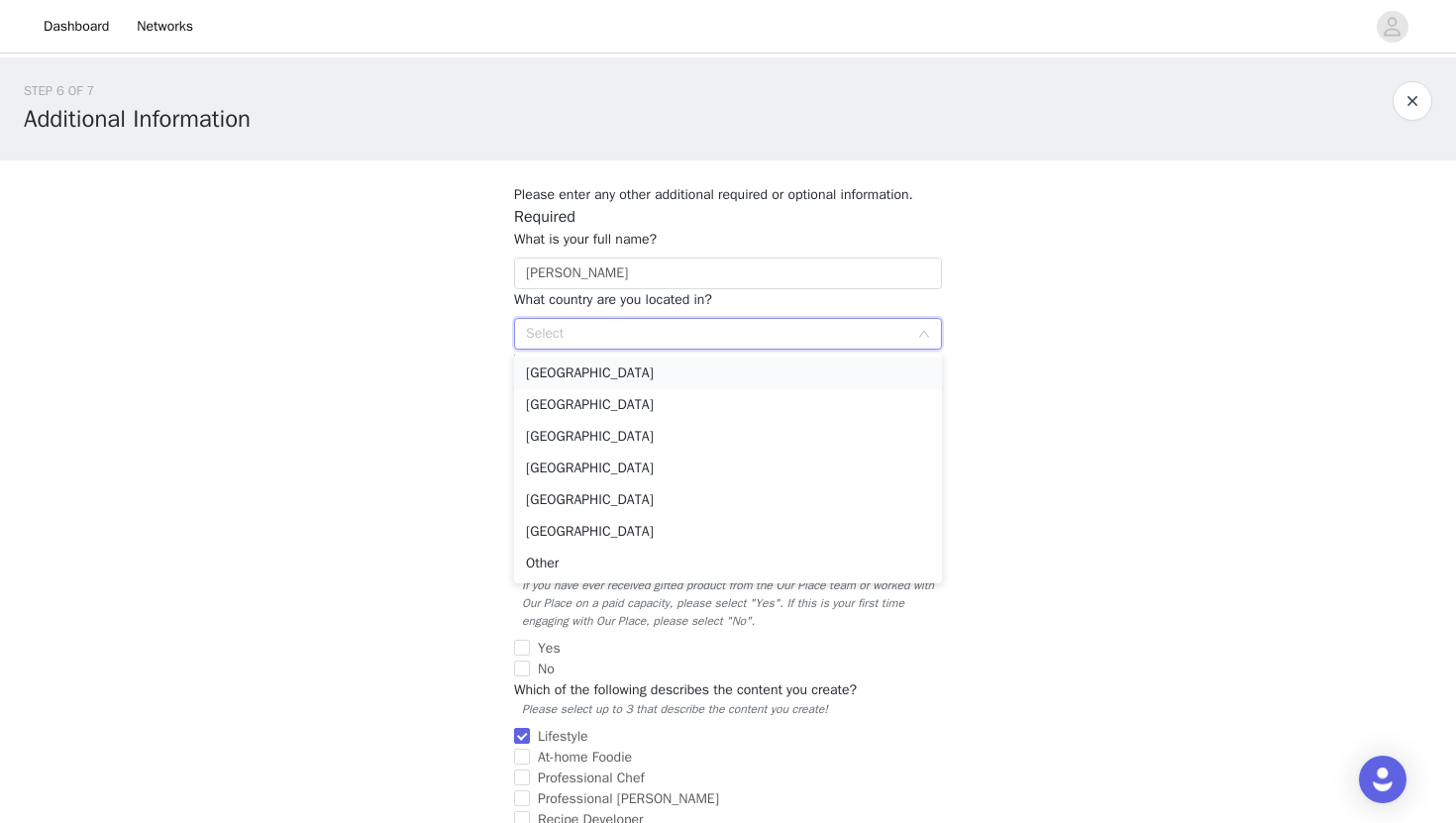 click on "[GEOGRAPHIC_DATA]" at bounding box center [728, 373] 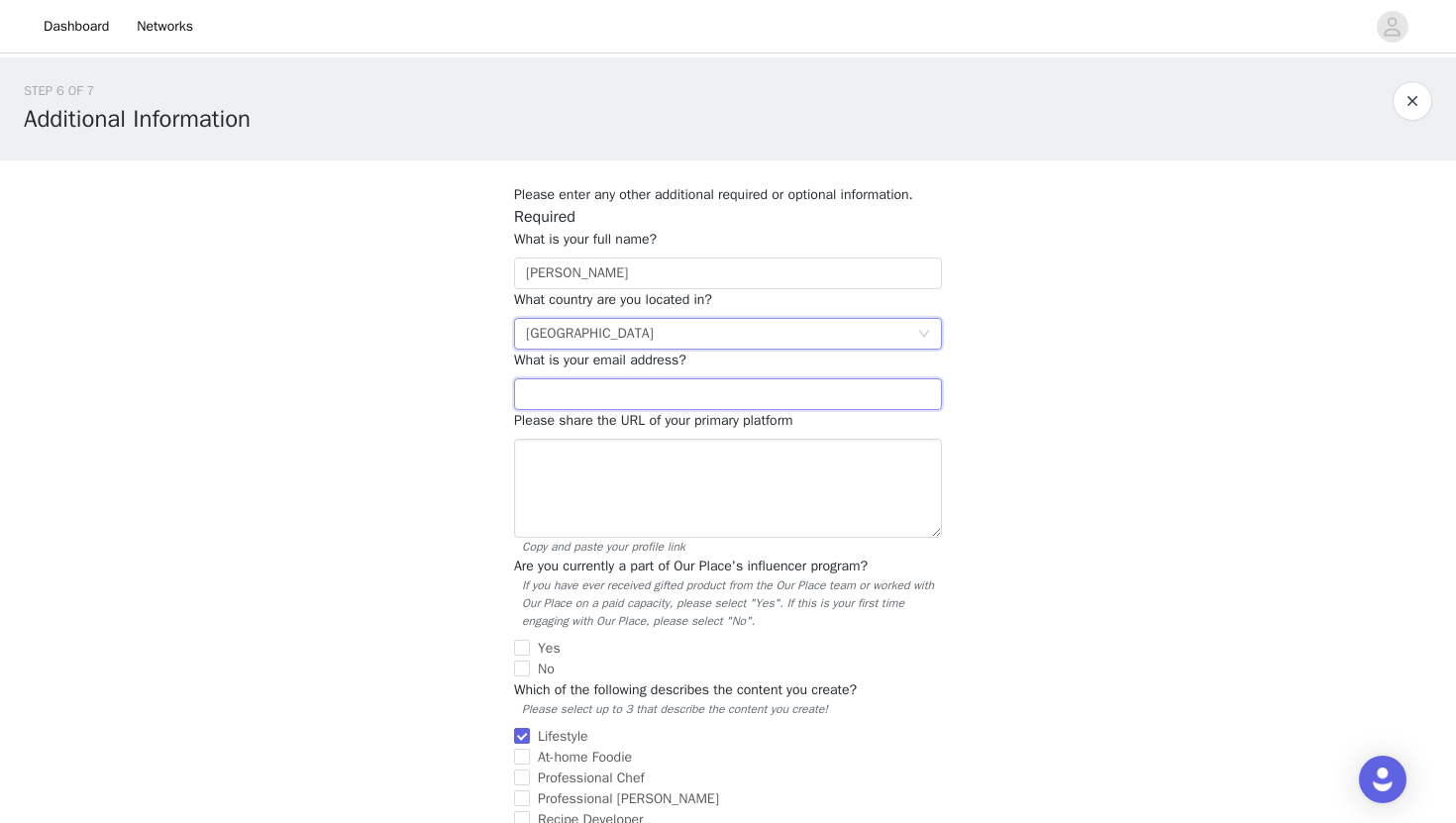 click at bounding box center [728, 394] 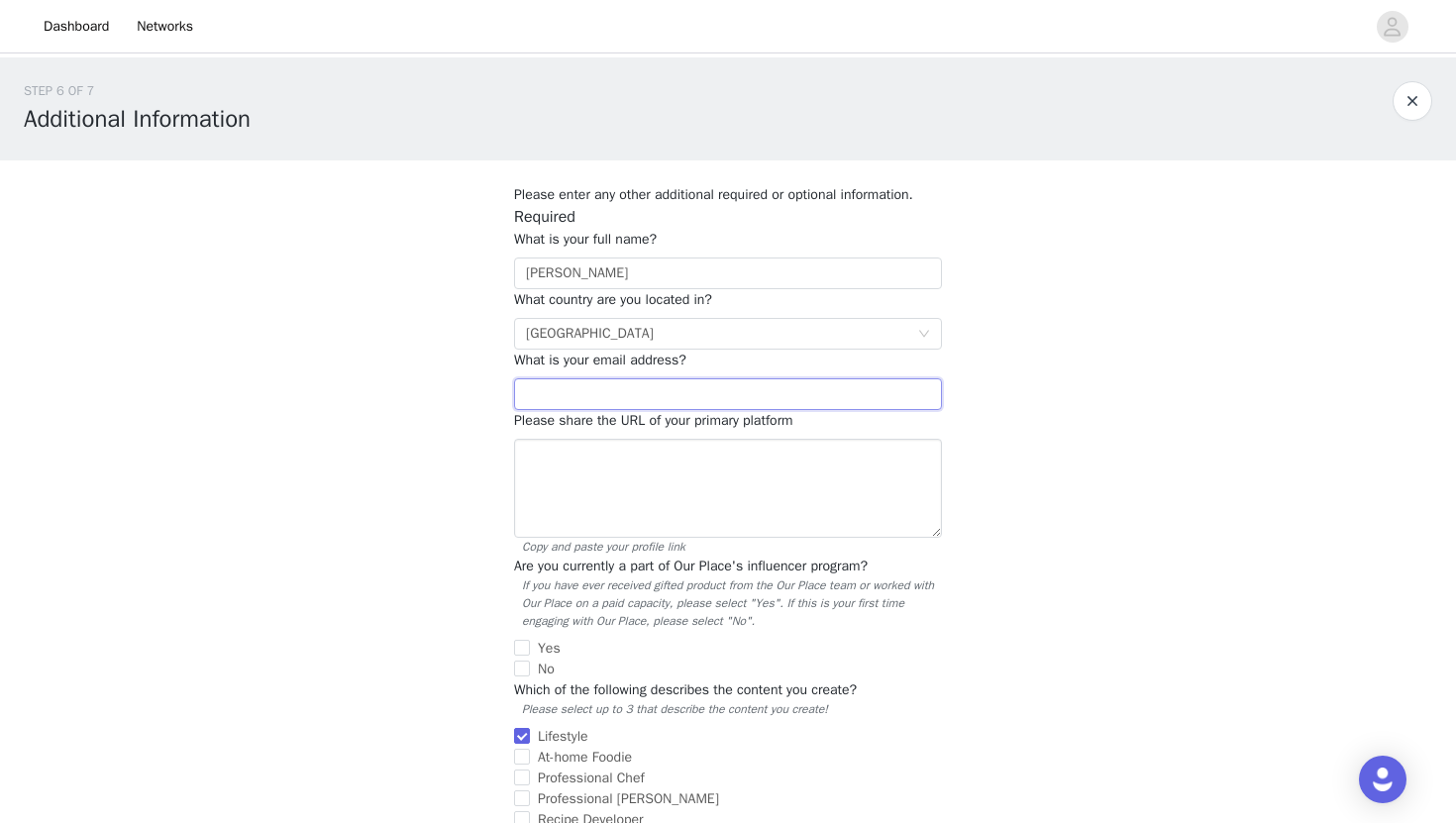 type on "[EMAIL_ADDRESS][DOMAIN_NAME]" 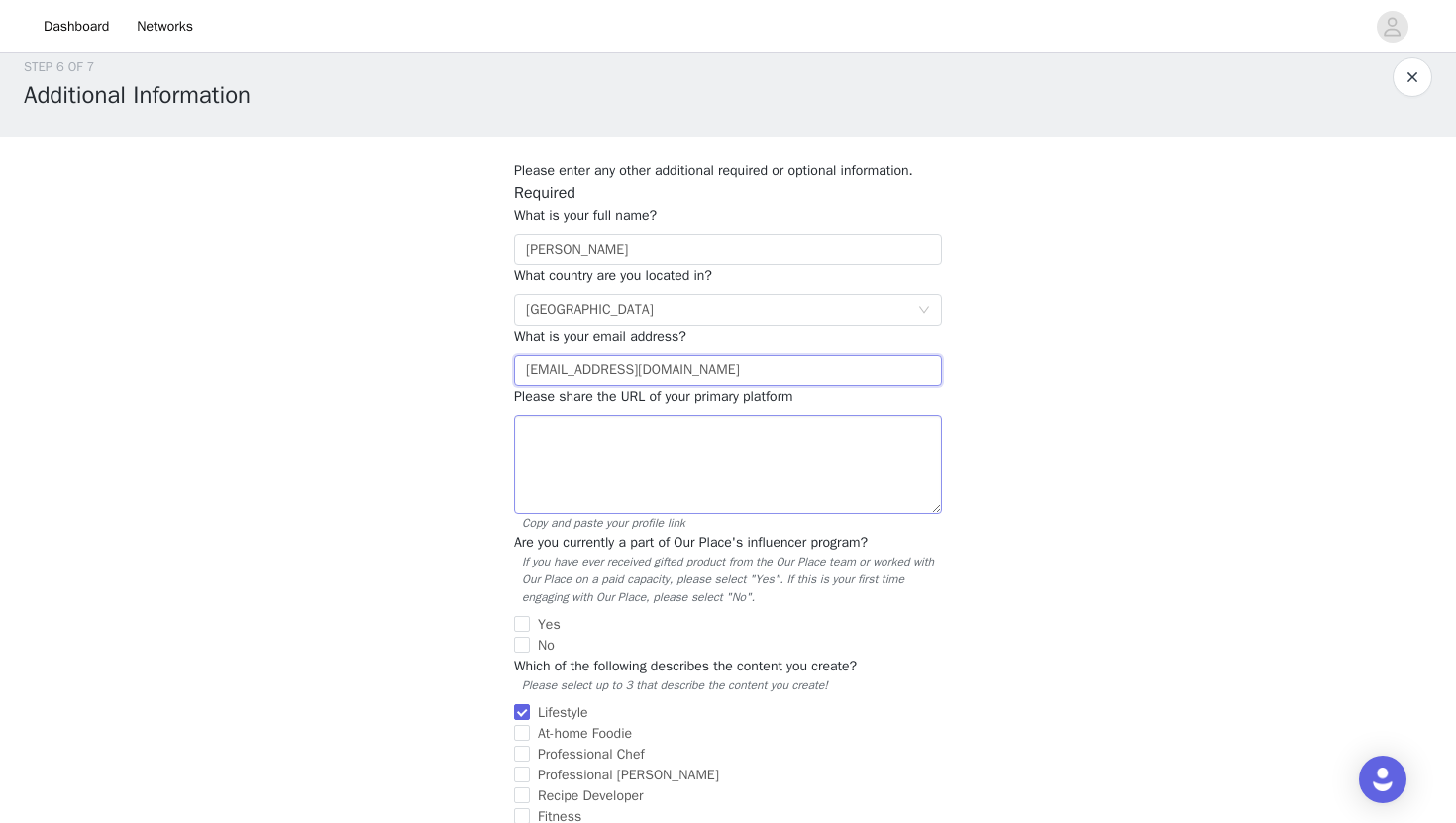 scroll, scrollTop: 28, scrollLeft: 0, axis: vertical 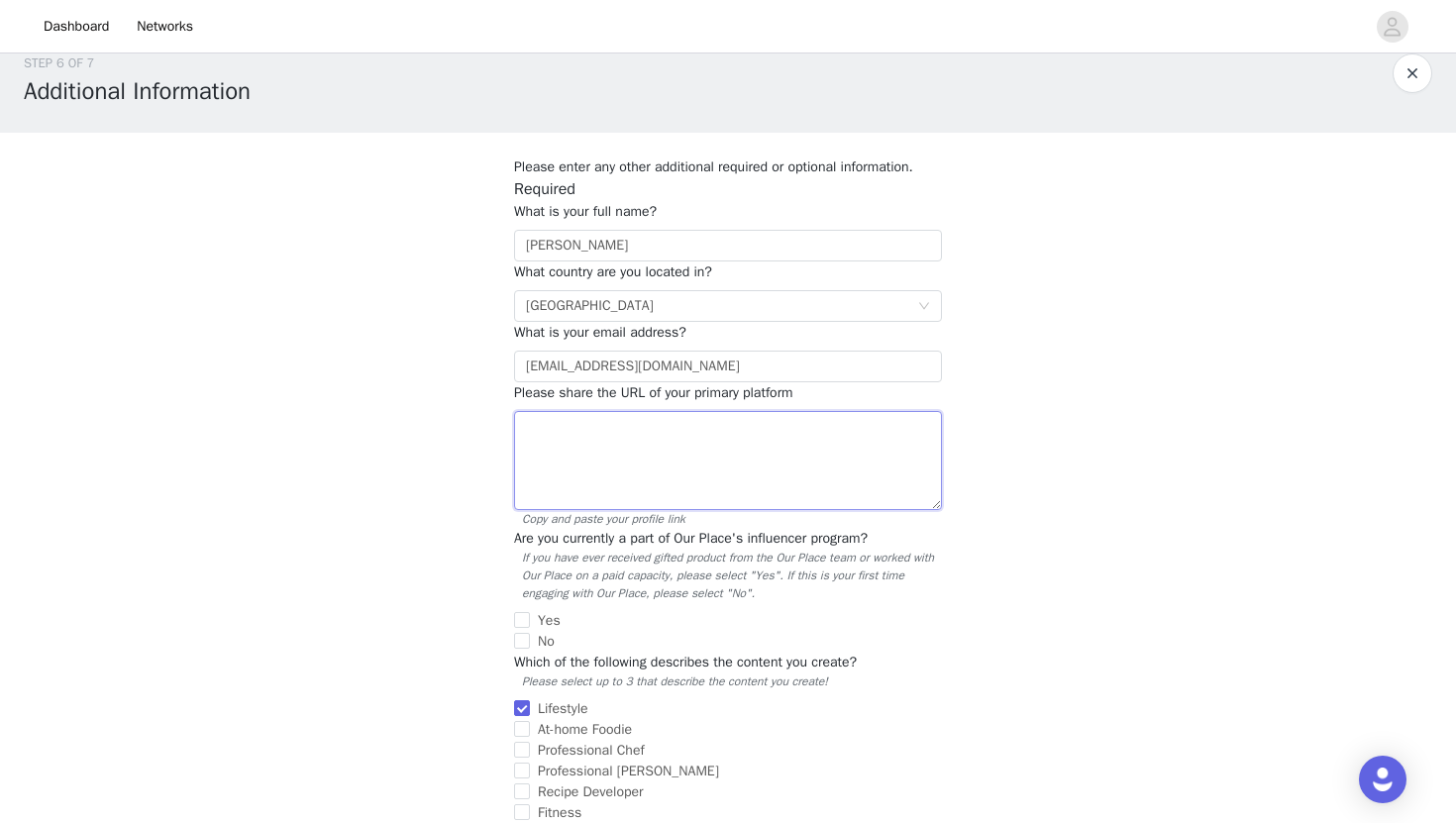 click at bounding box center [728, 461] 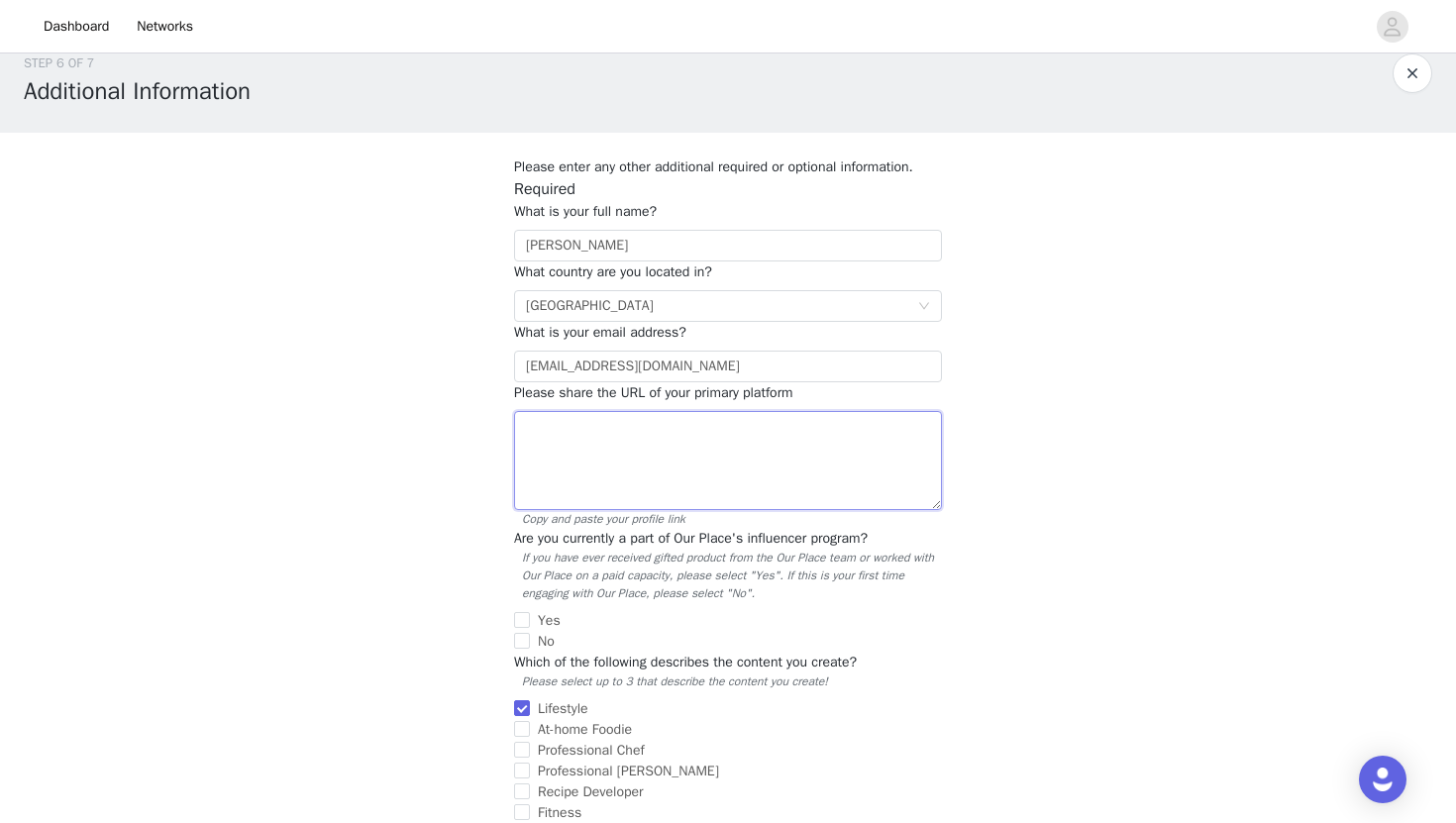 paste on "[URL][DOMAIN_NAME]" 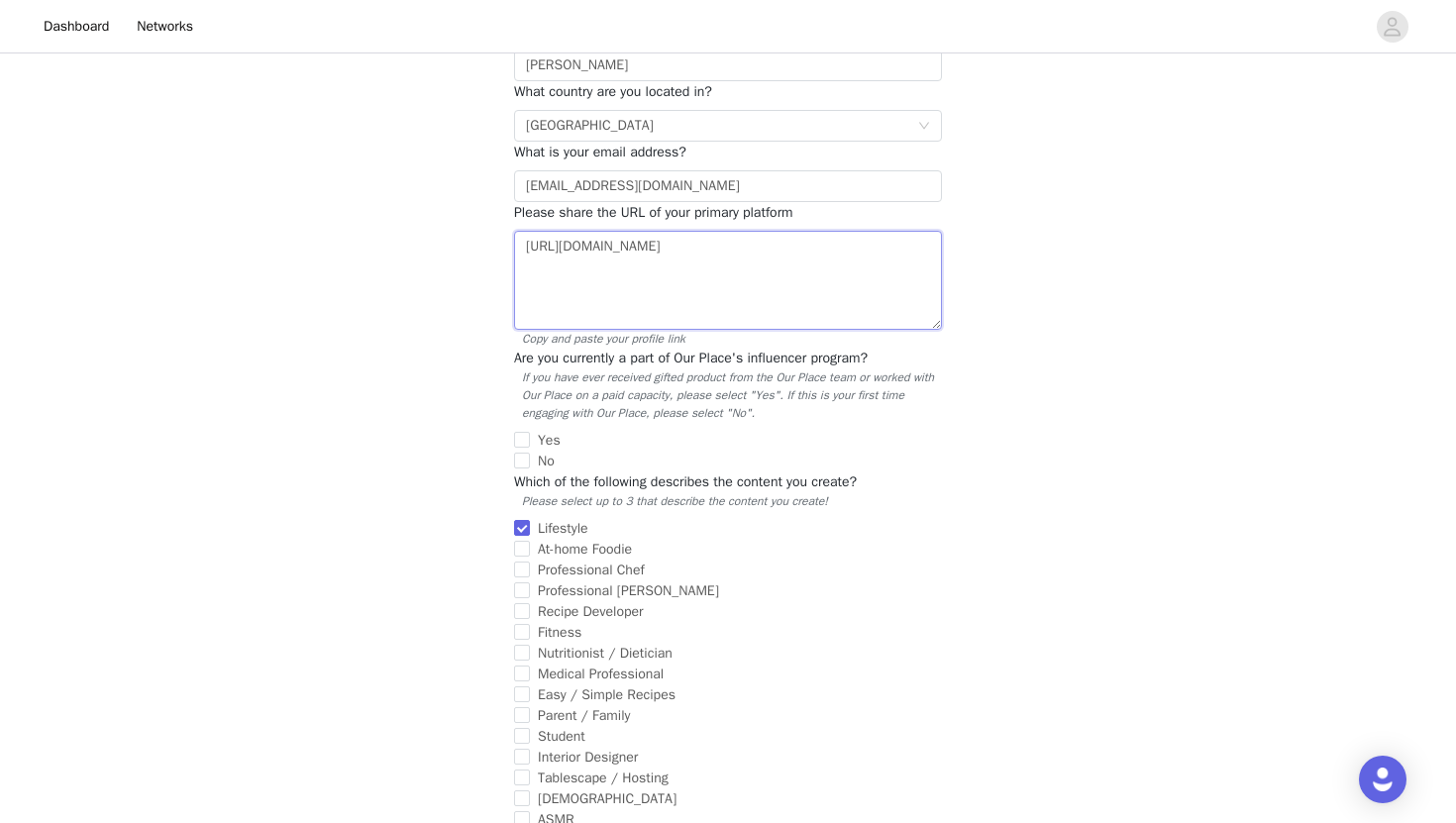 scroll, scrollTop: 234, scrollLeft: 0, axis: vertical 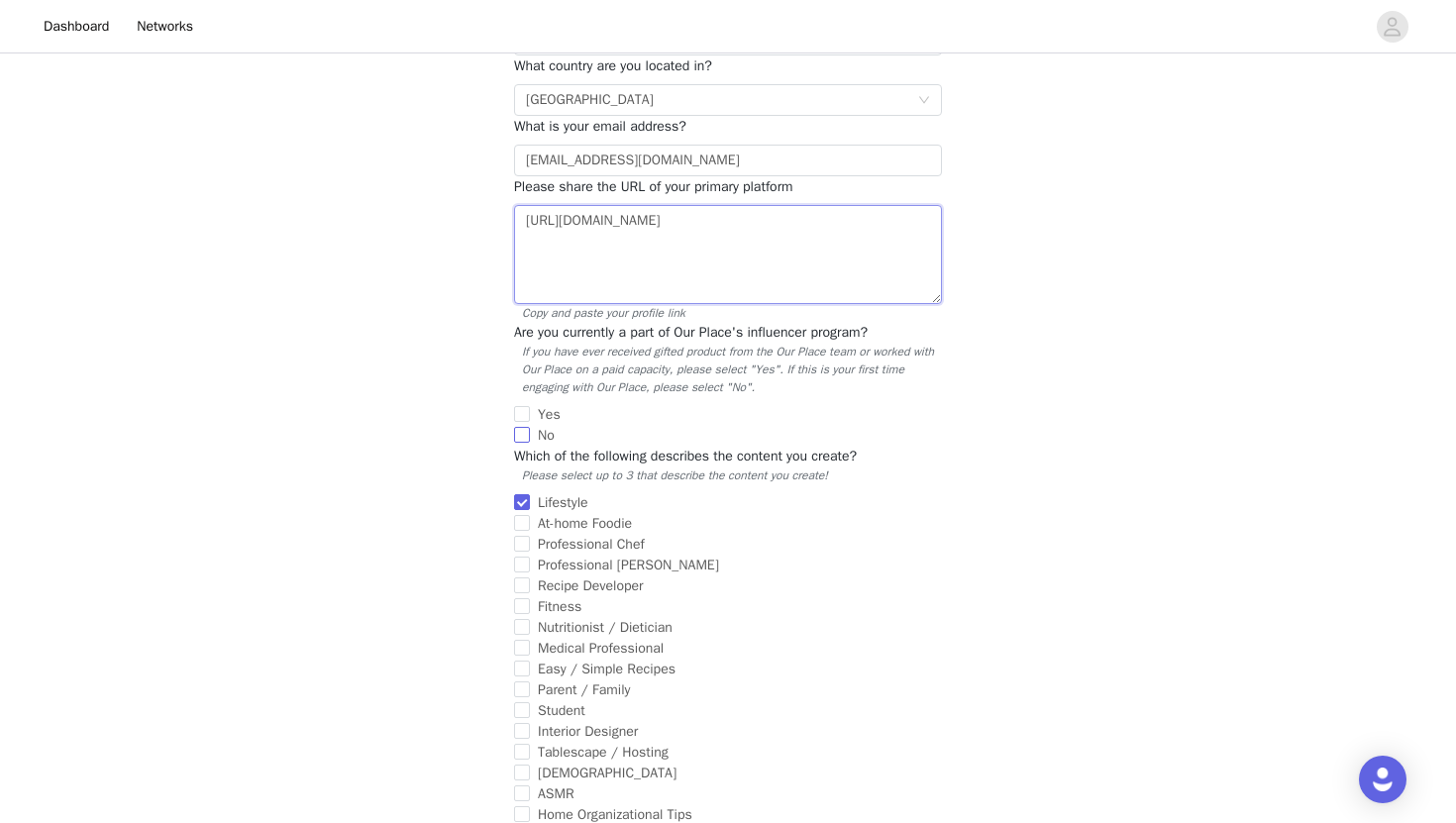type on "[URL][DOMAIN_NAME]" 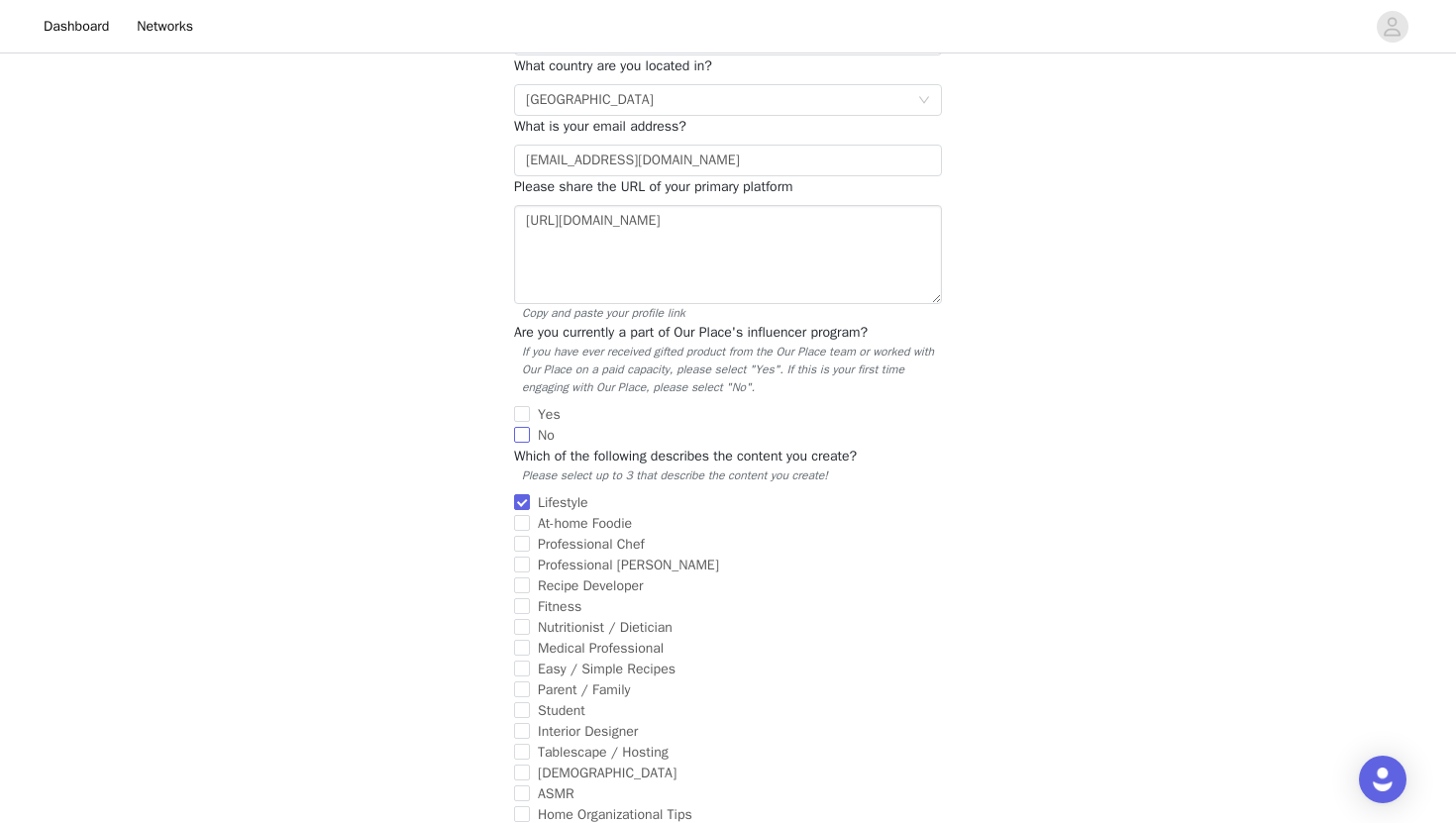 click on "No" at bounding box center [522, 435] 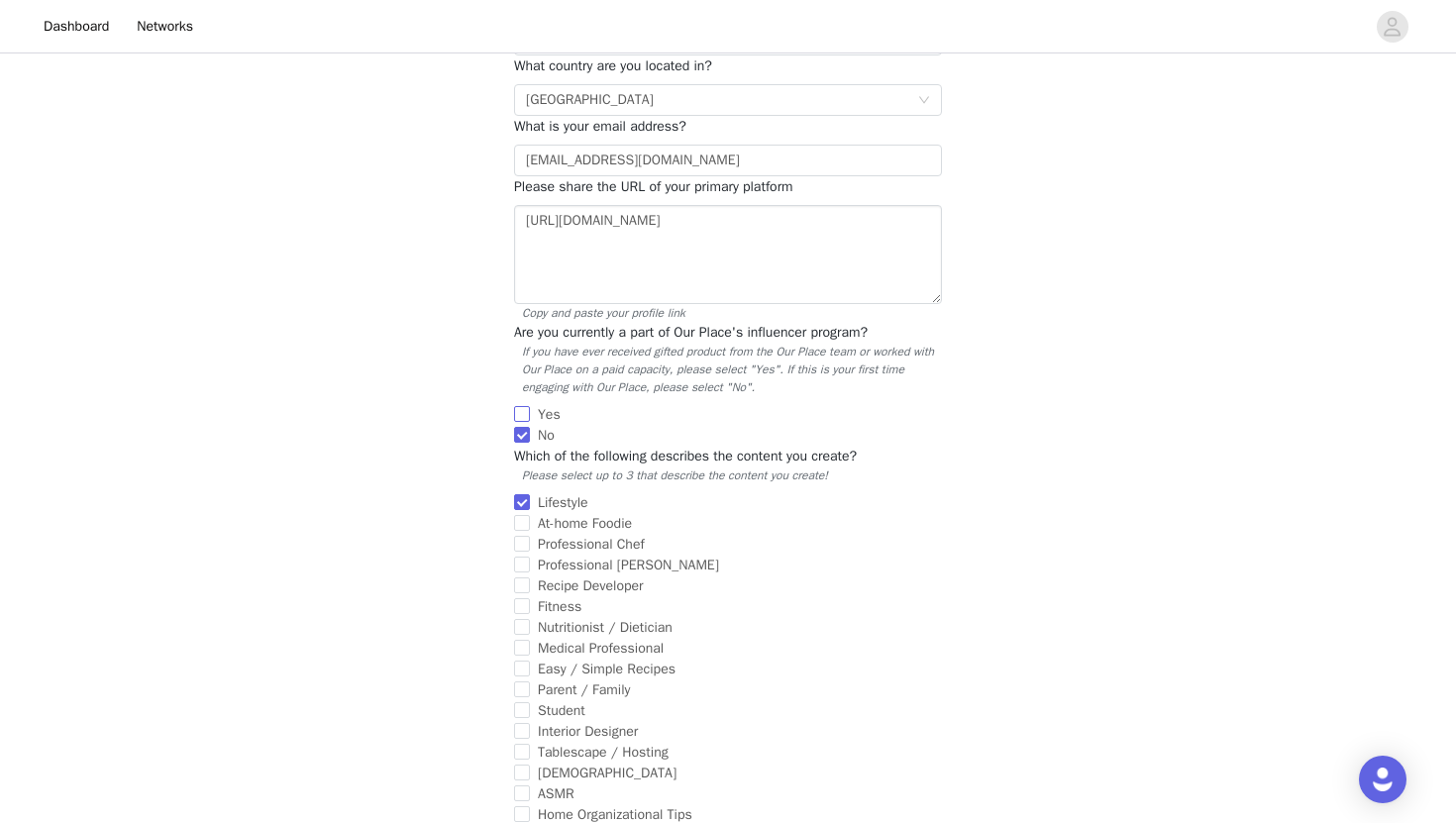click on "Yes" at bounding box center (522, 414) 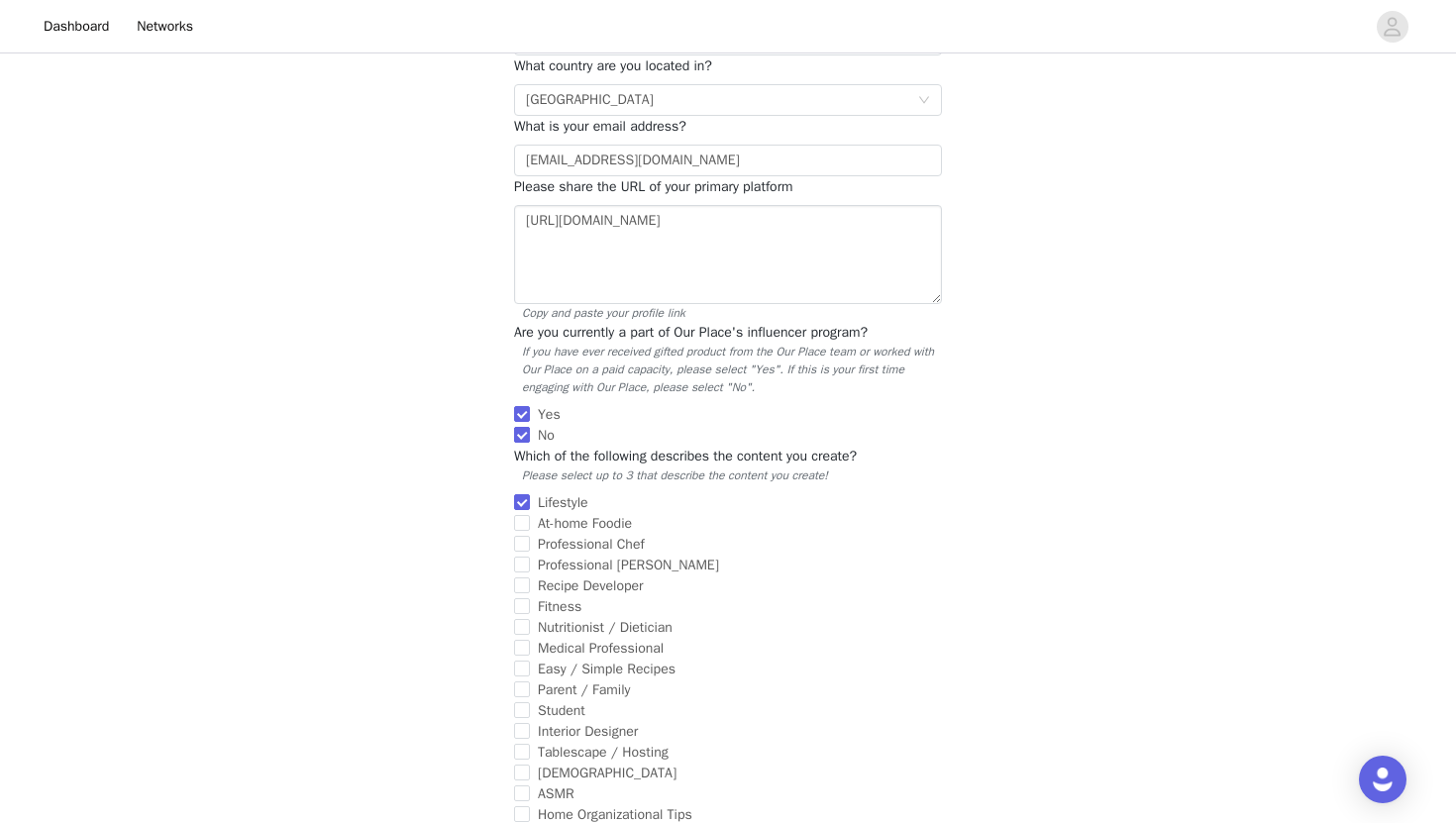 click on "No" at bounding box center [522, 435] 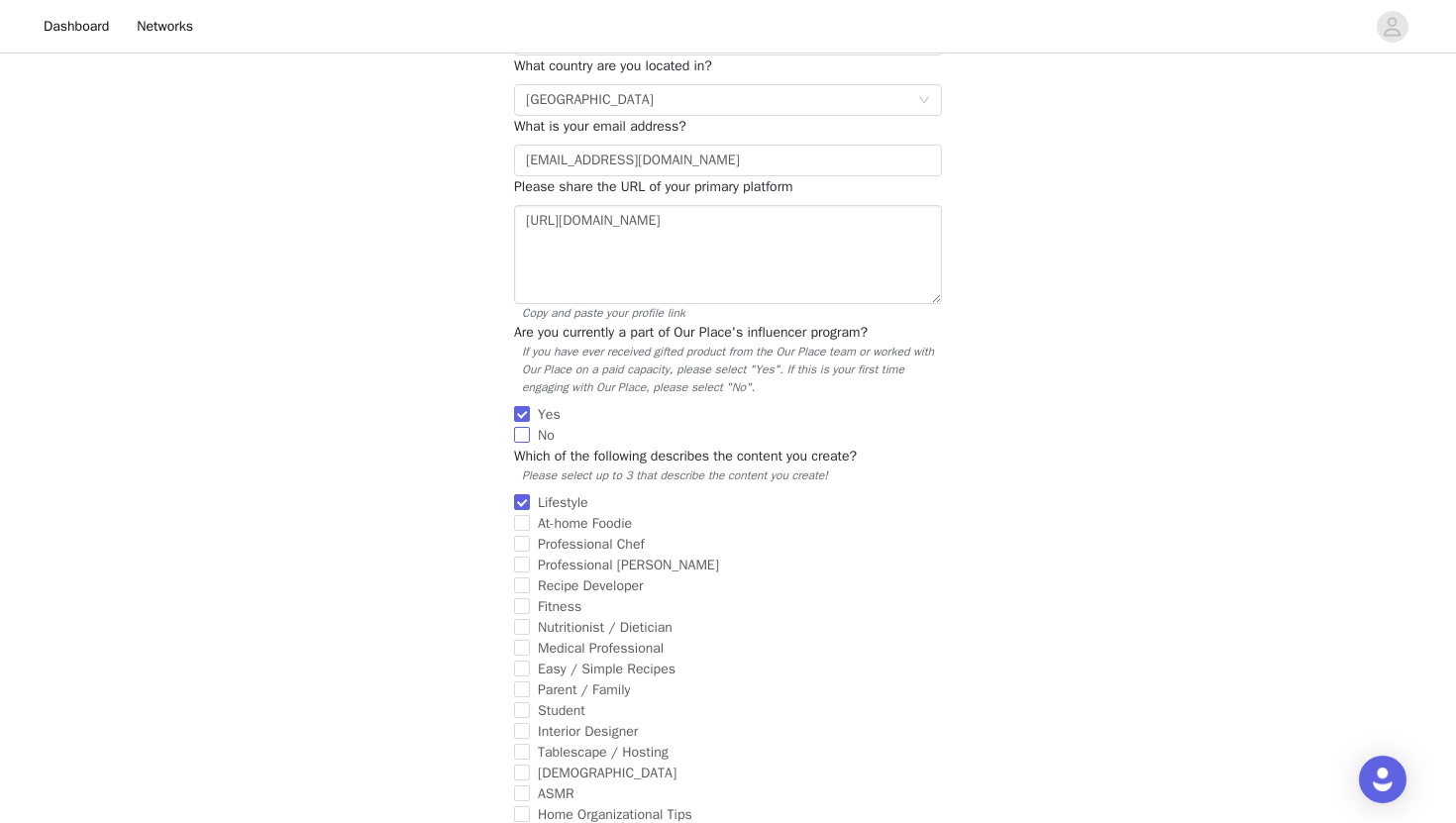 click on "No" at bounding box center [728, 435] 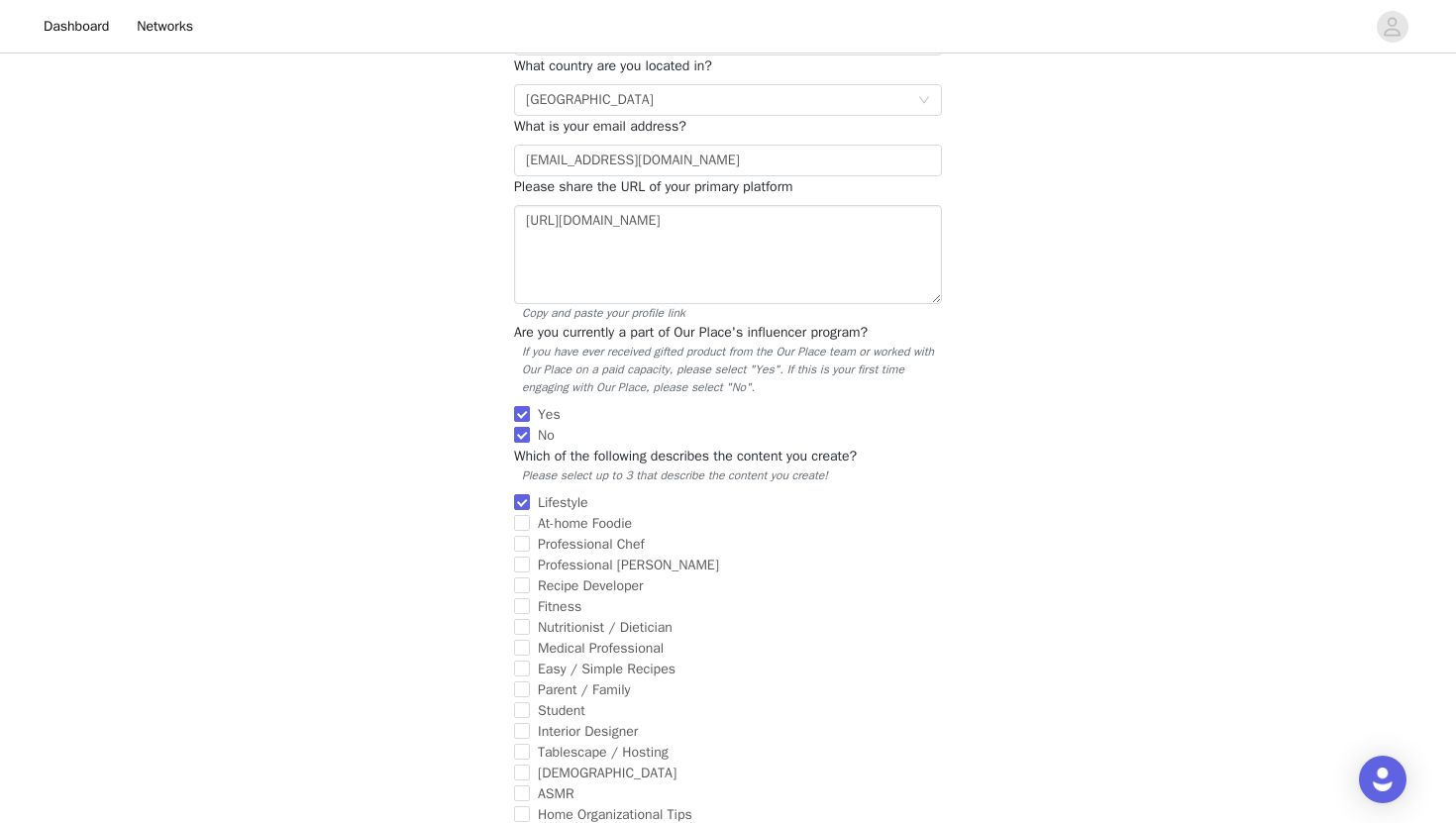 click on "No" at bounding box center [522, 435] 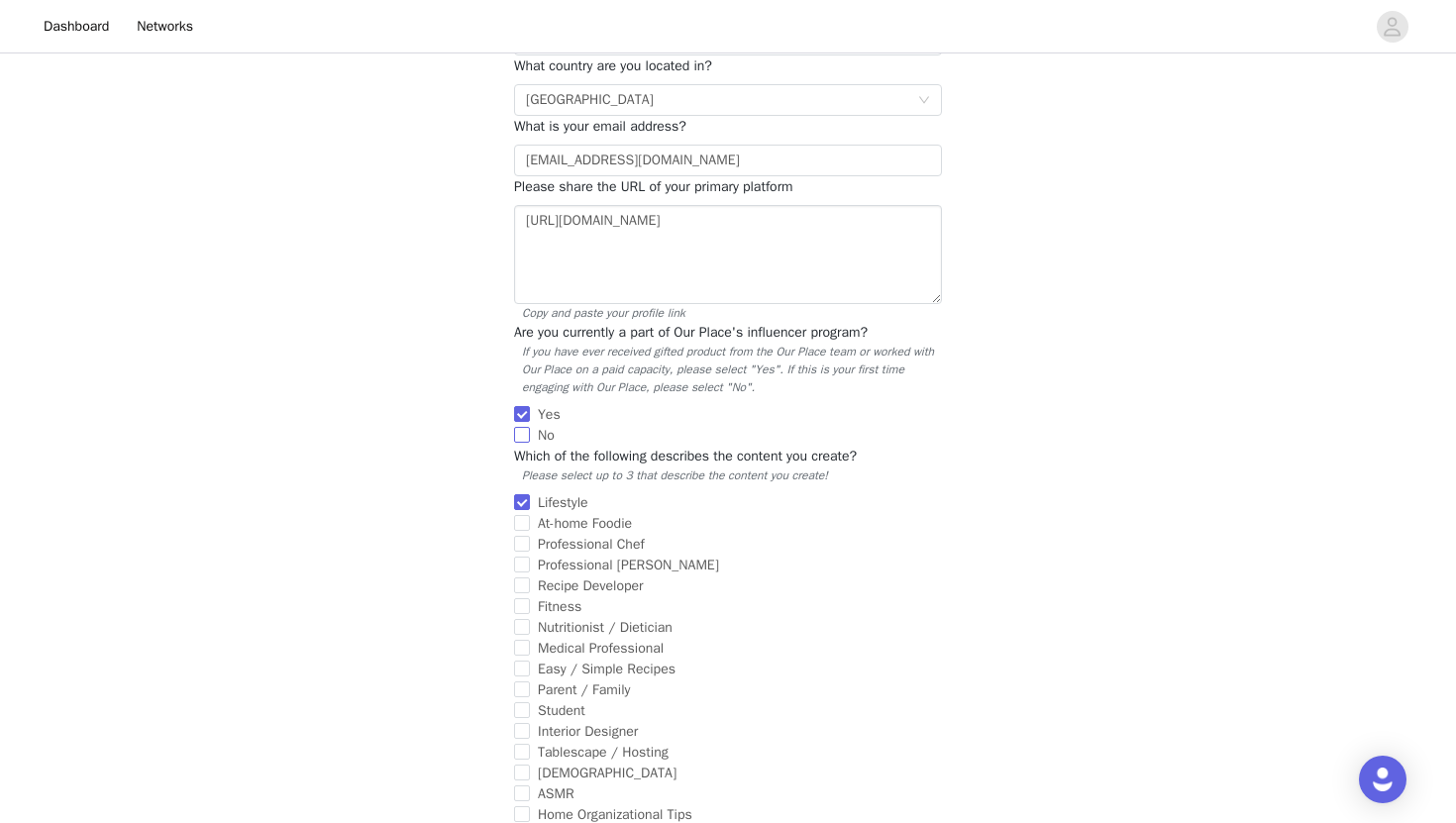click on "No" at bounding box center [522, 435] 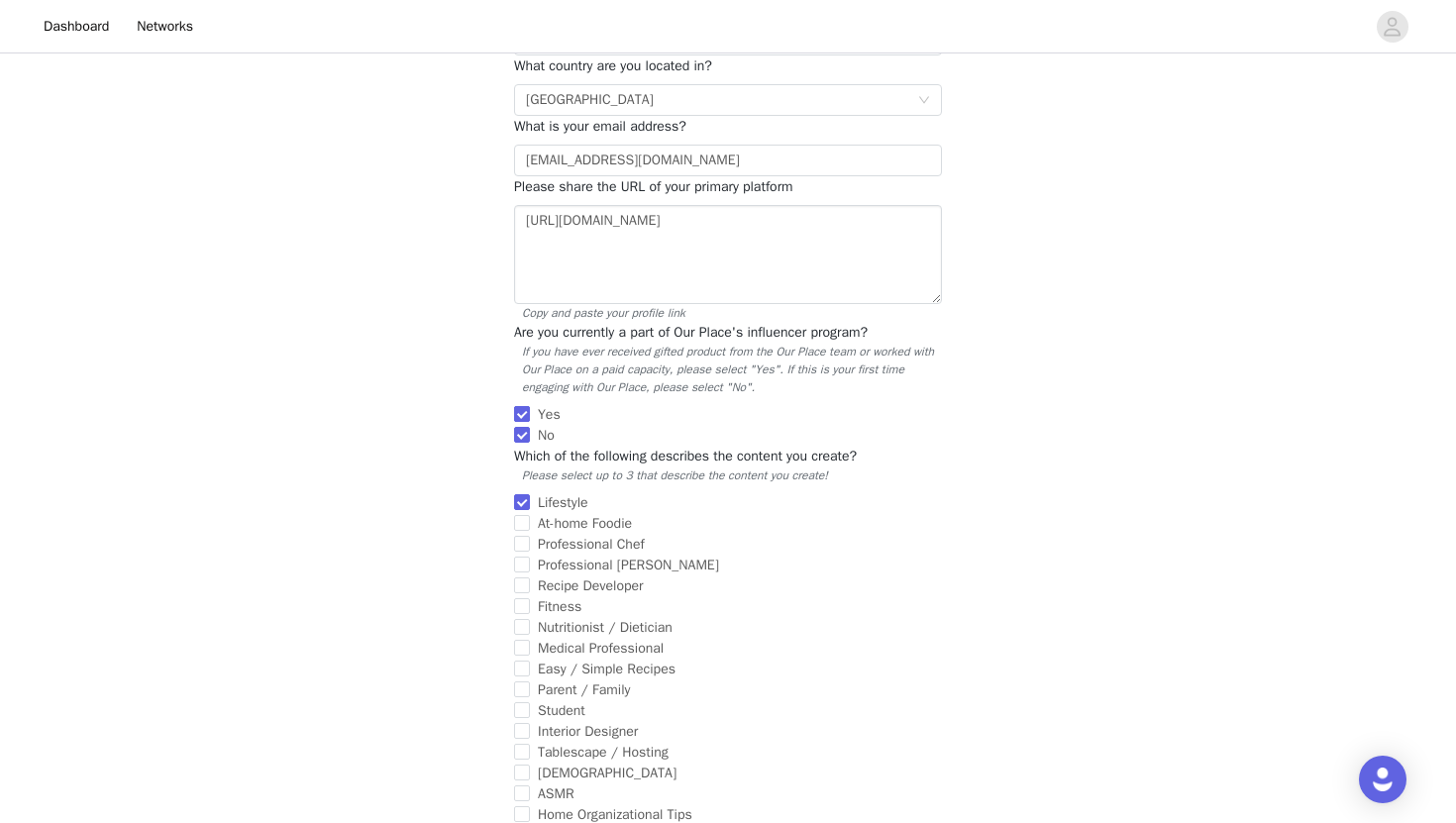 click on "Yes" at bounding box center (522, 414) 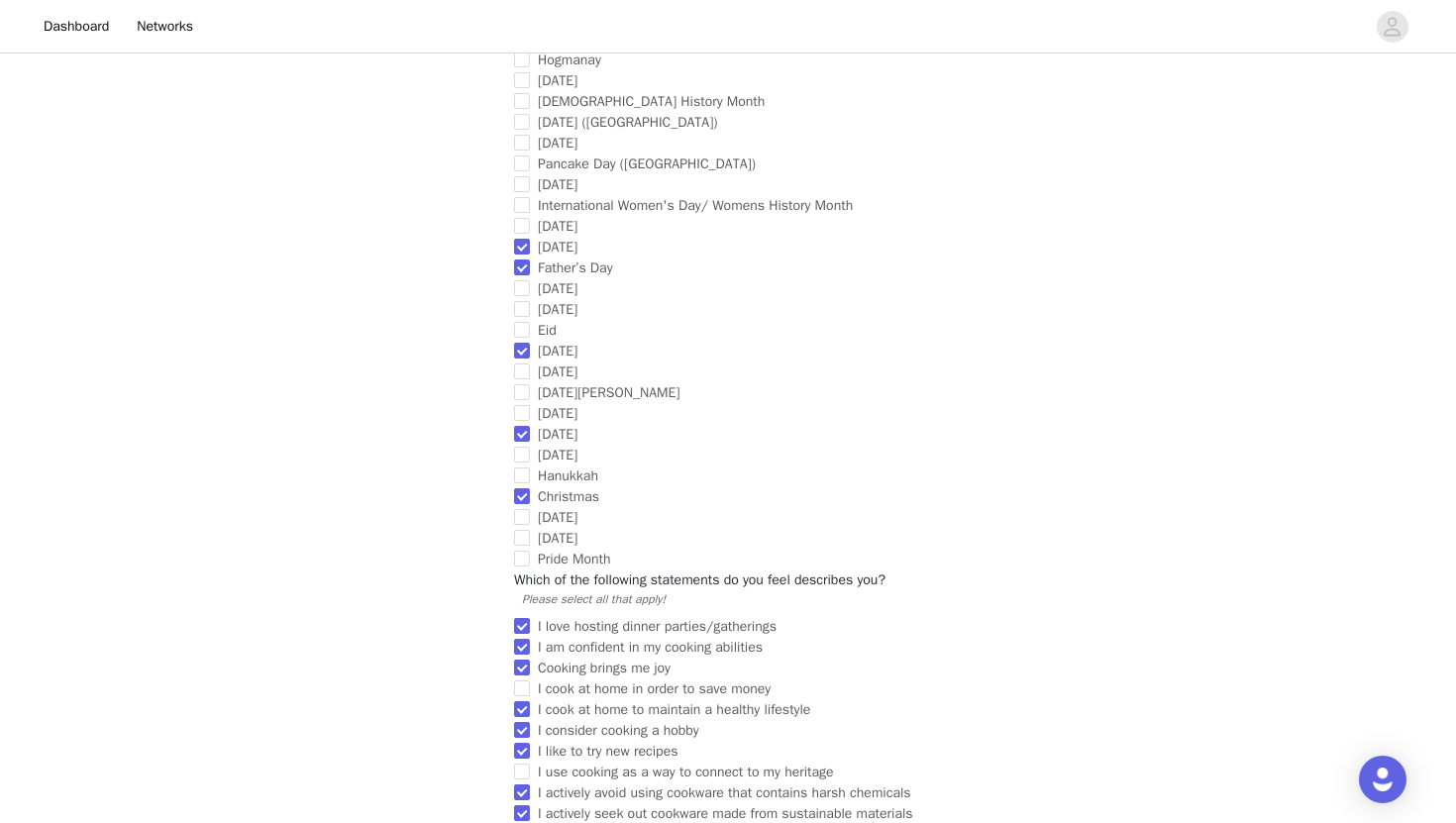 scroll, scrollTop: 1469, scrollLeft: 0, axis: vertical 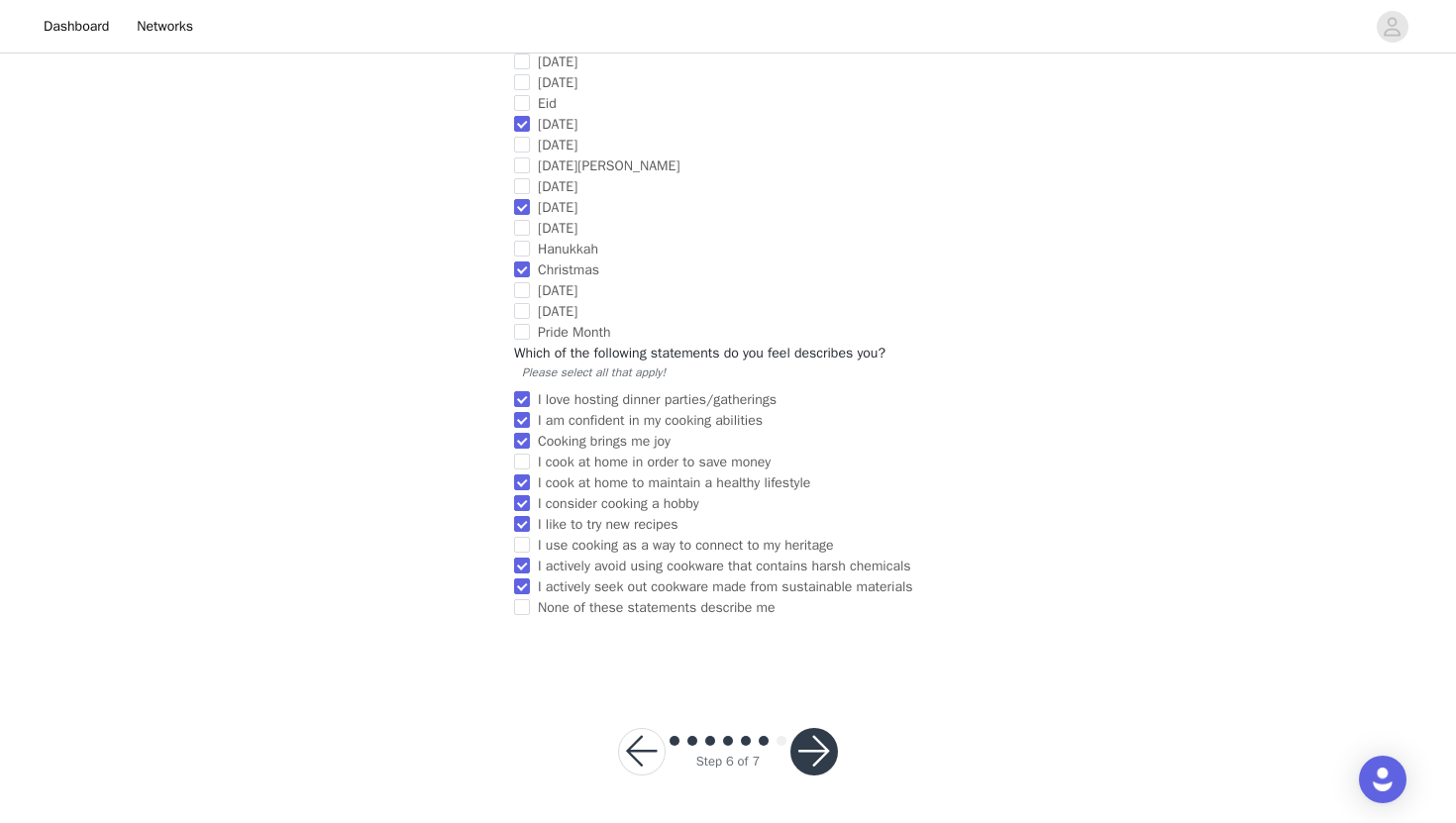 click at bounding box center (814, 752) 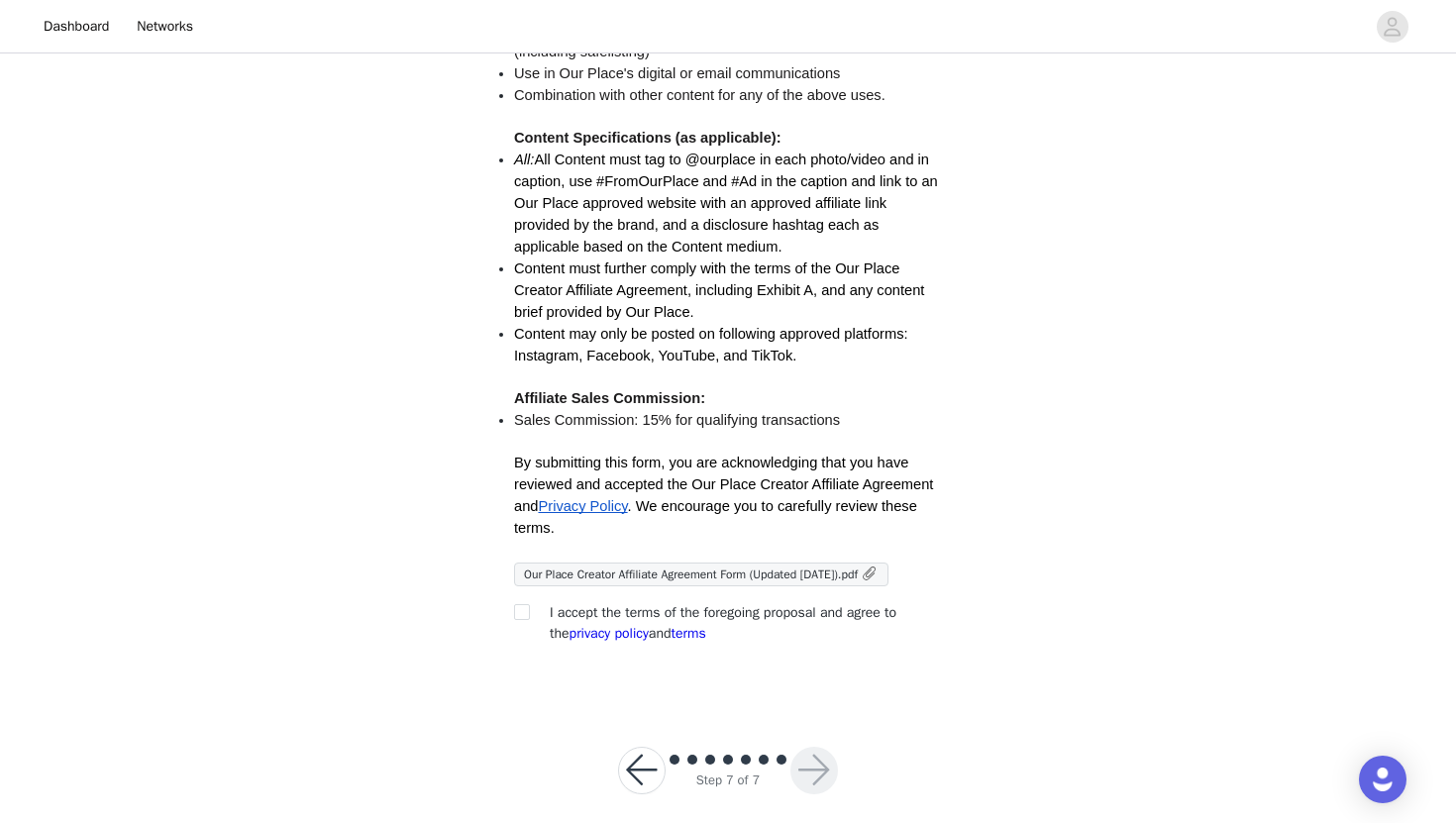 scroll, scrollTop: 467, scrollLeft: 0, axis: vertical 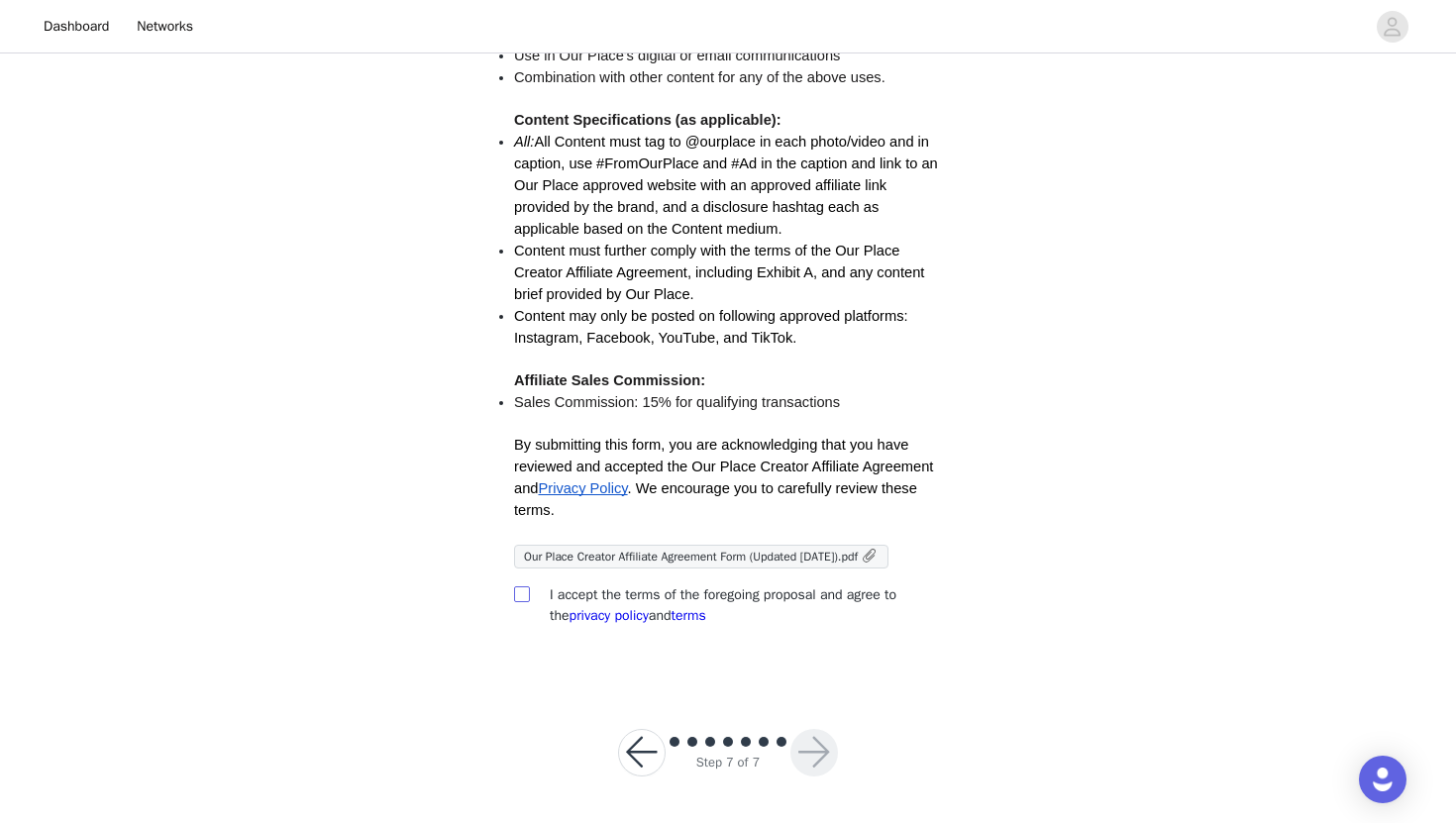 click at bounding box center (521, 593) 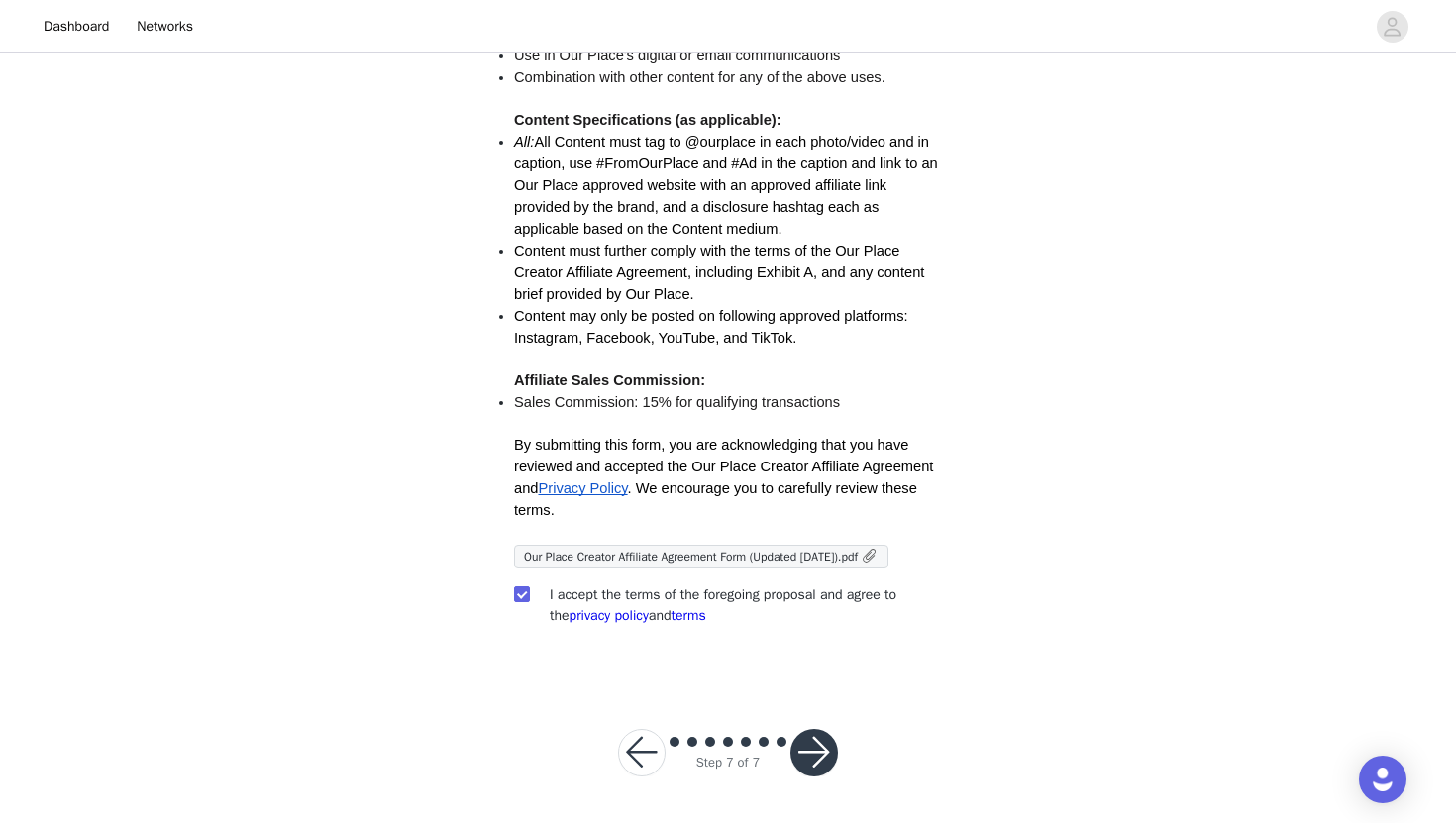 click at bounding box center (814, 753) 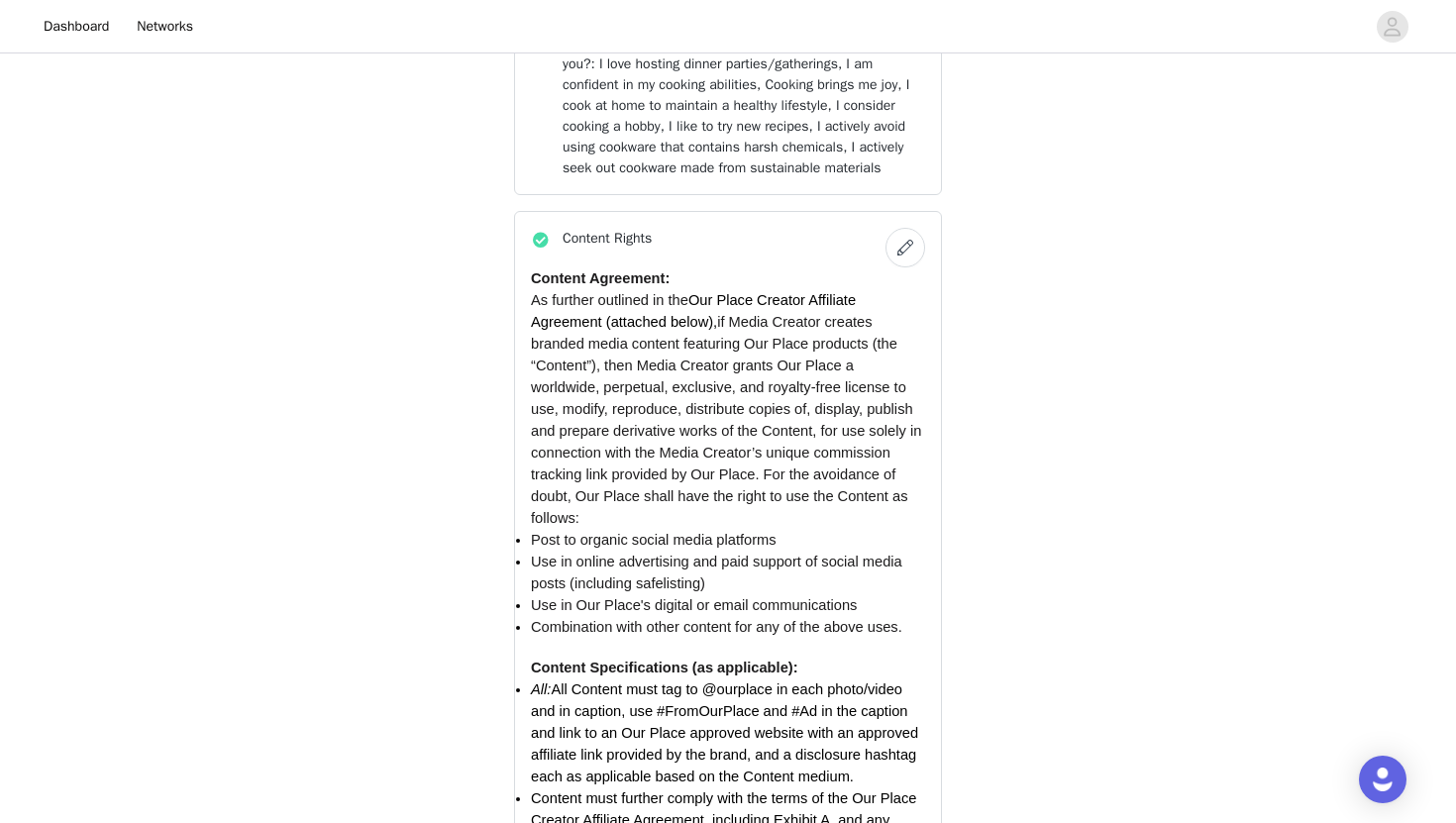 scroll, scrollTop: 2013, scrollLeft: 0, axis: vertical 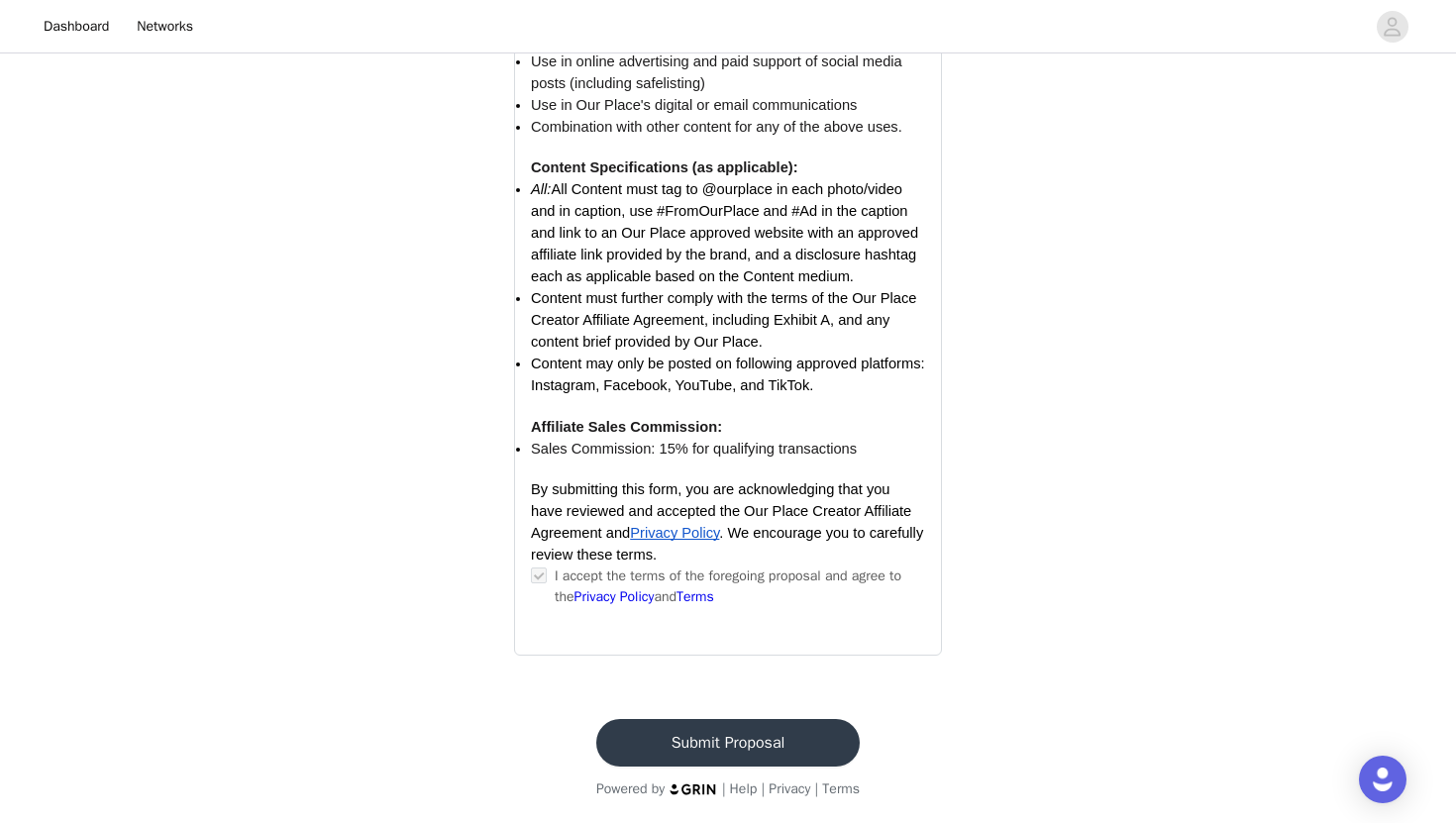 click on "Submit Proposal" at bounding box center [728, 743] 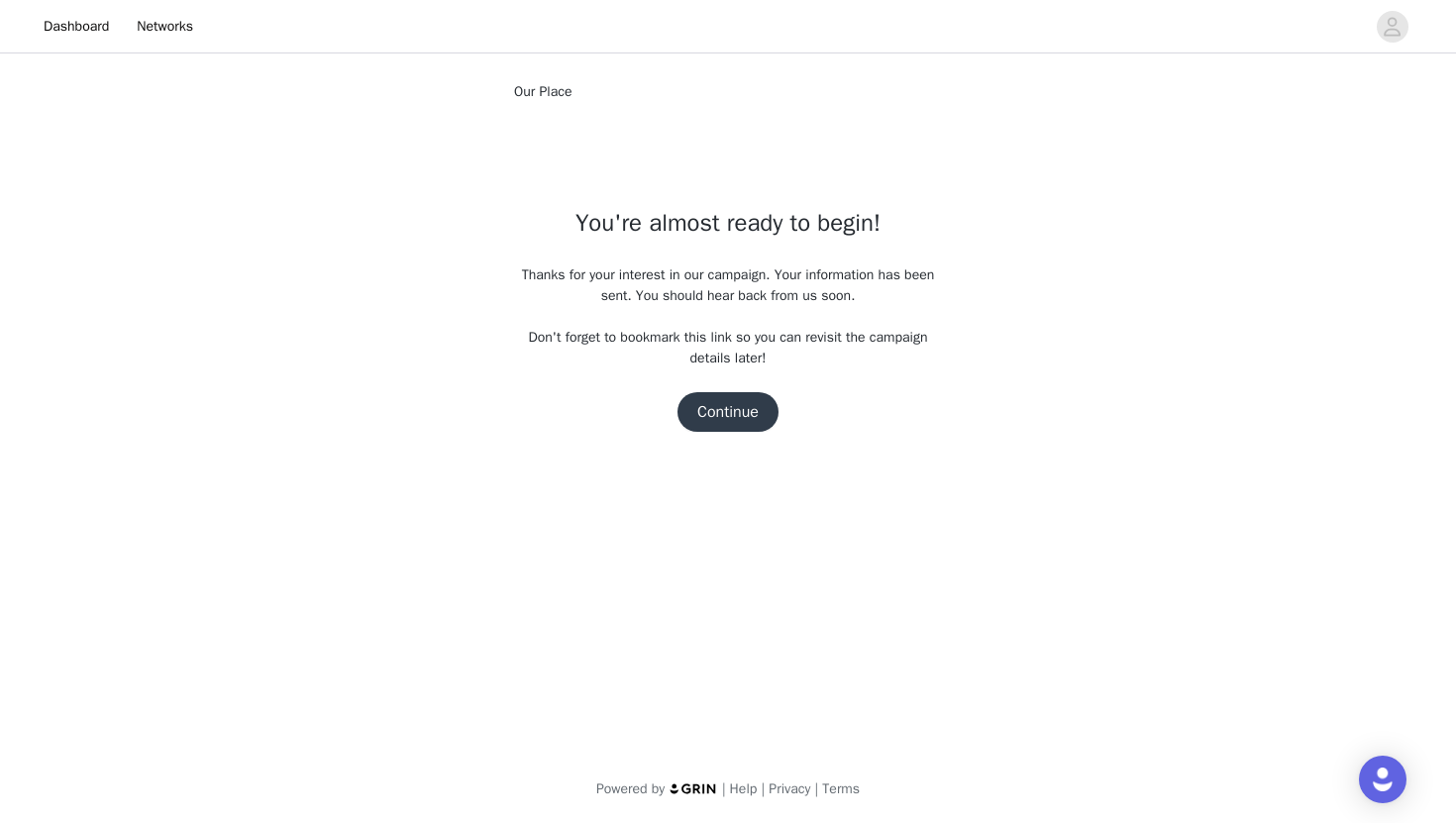 scroll, scrollTop: 0, scrollLeft: 0, axis: both 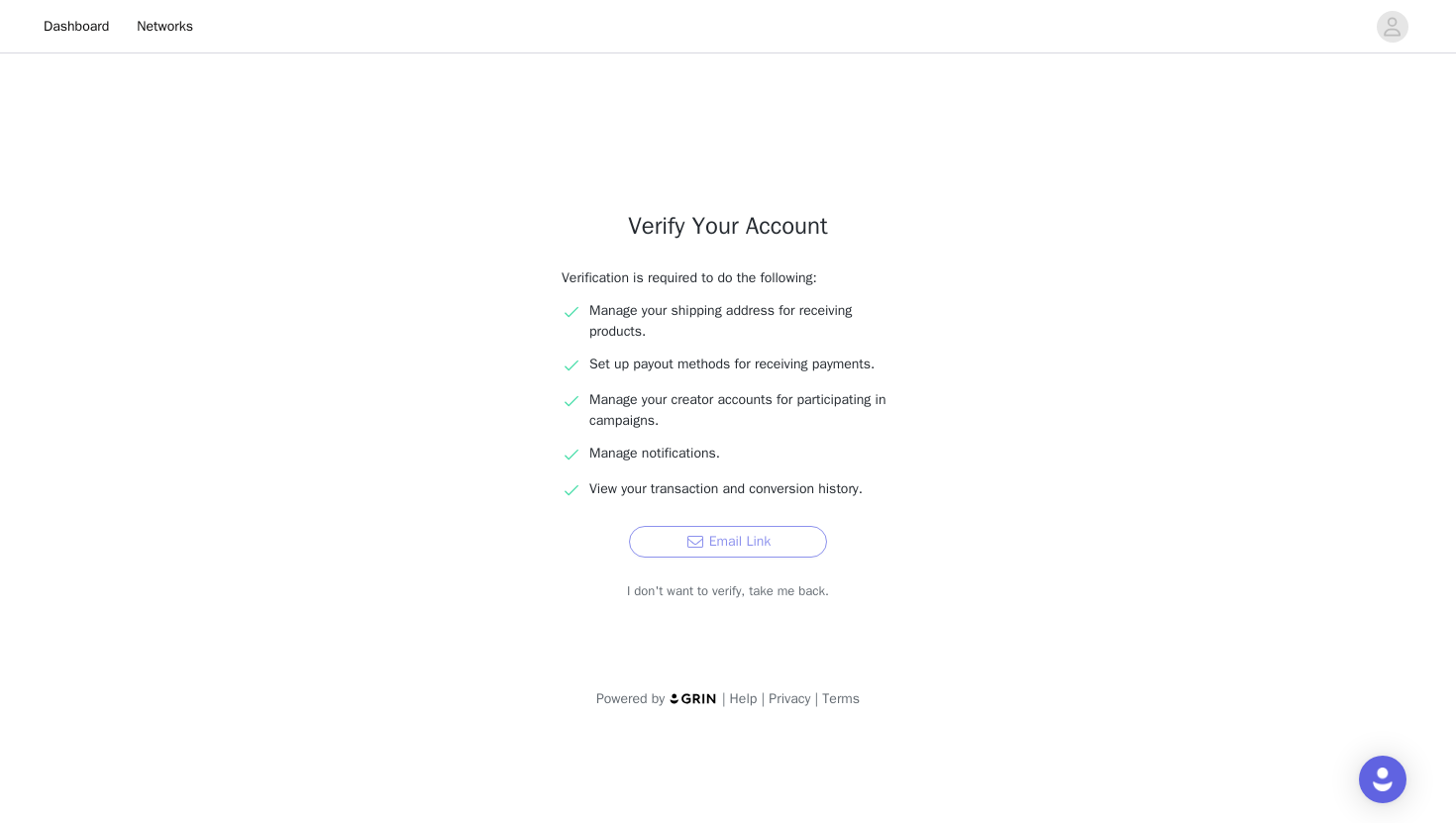 click on "Email Link" at bounding box center [728, 542] 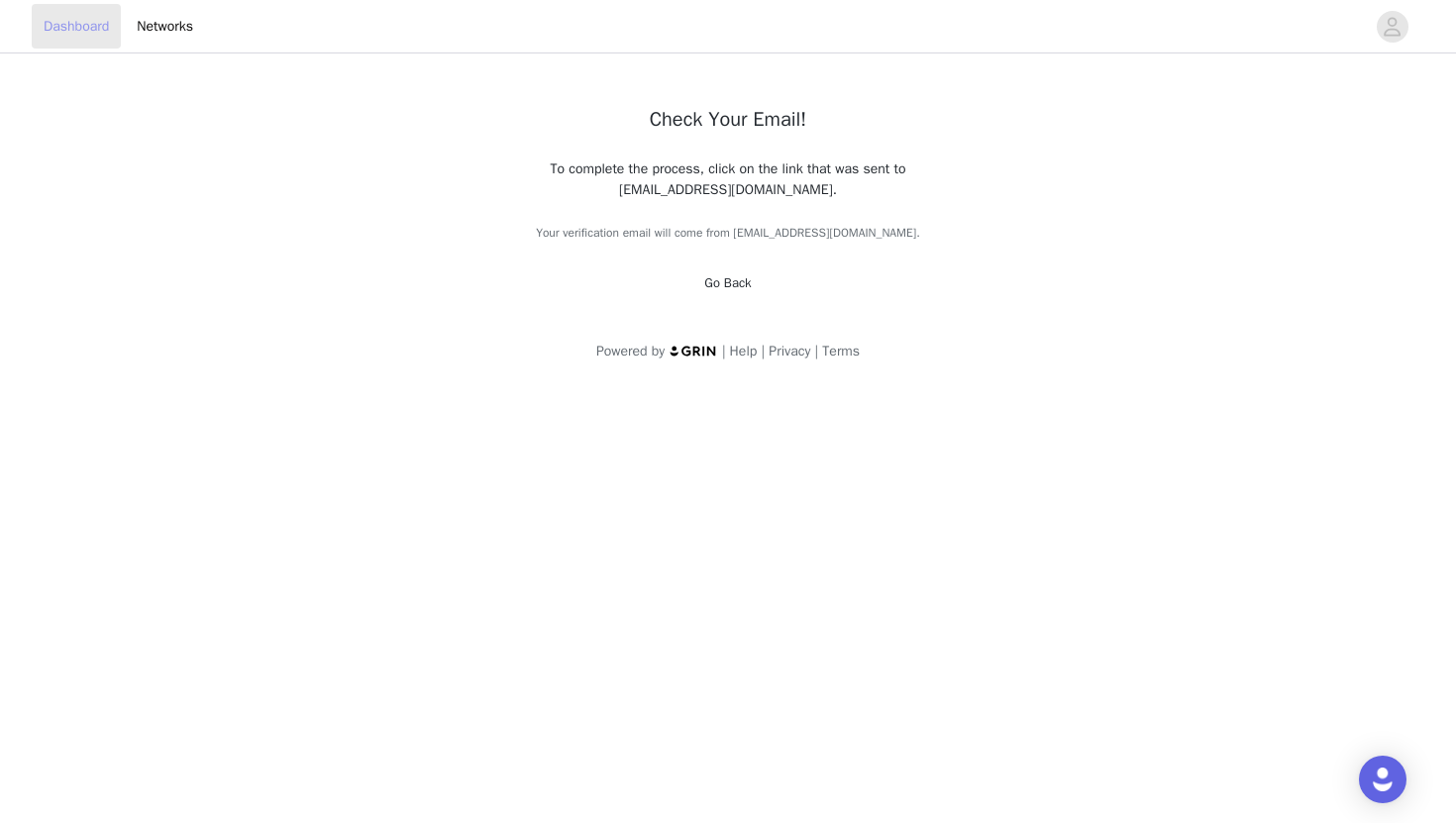 click on "Dashboard" at bounding box center [76, 26] 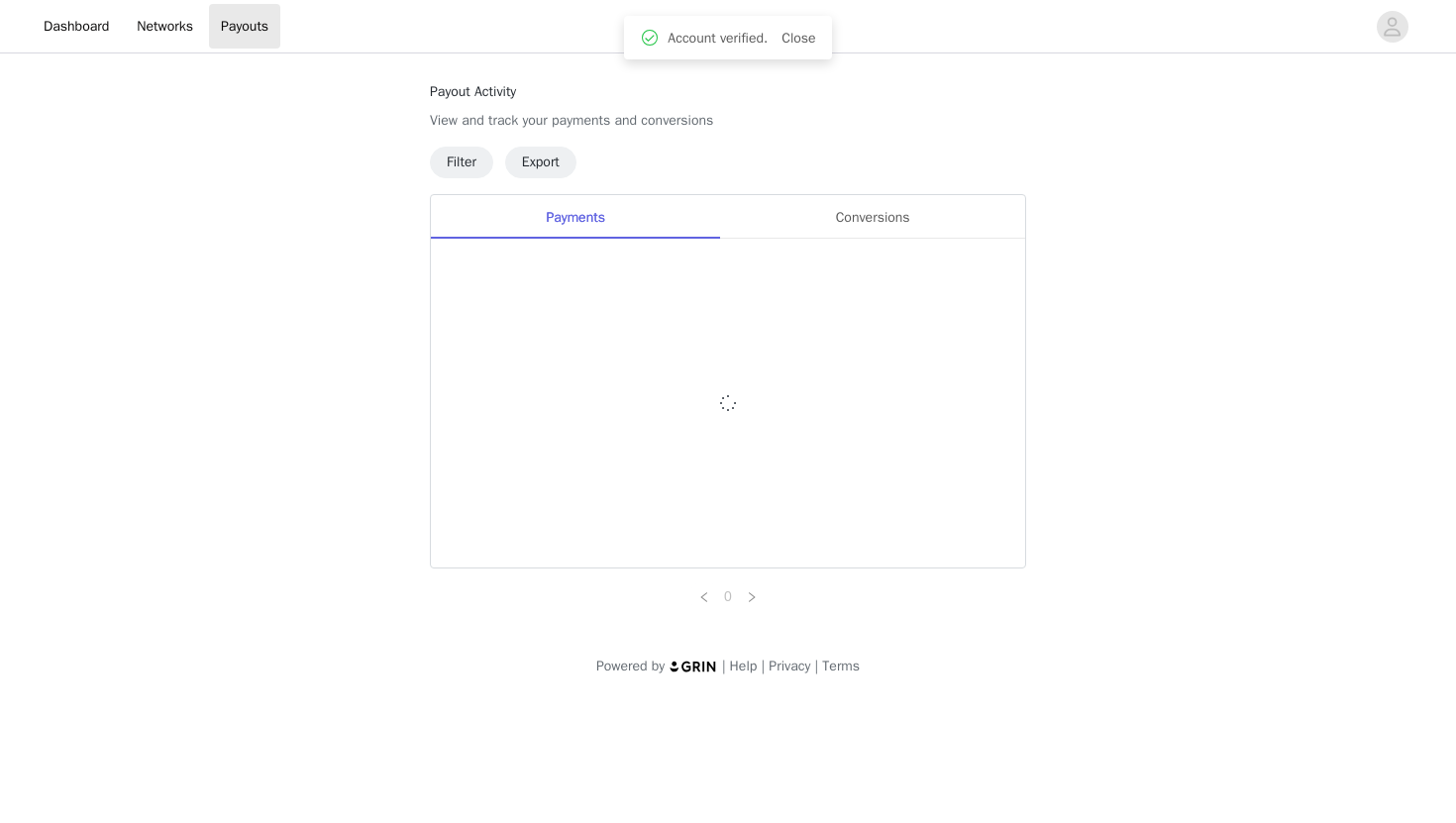 scroll, scrollTop: 0, scrollLeft: 0, axis: both 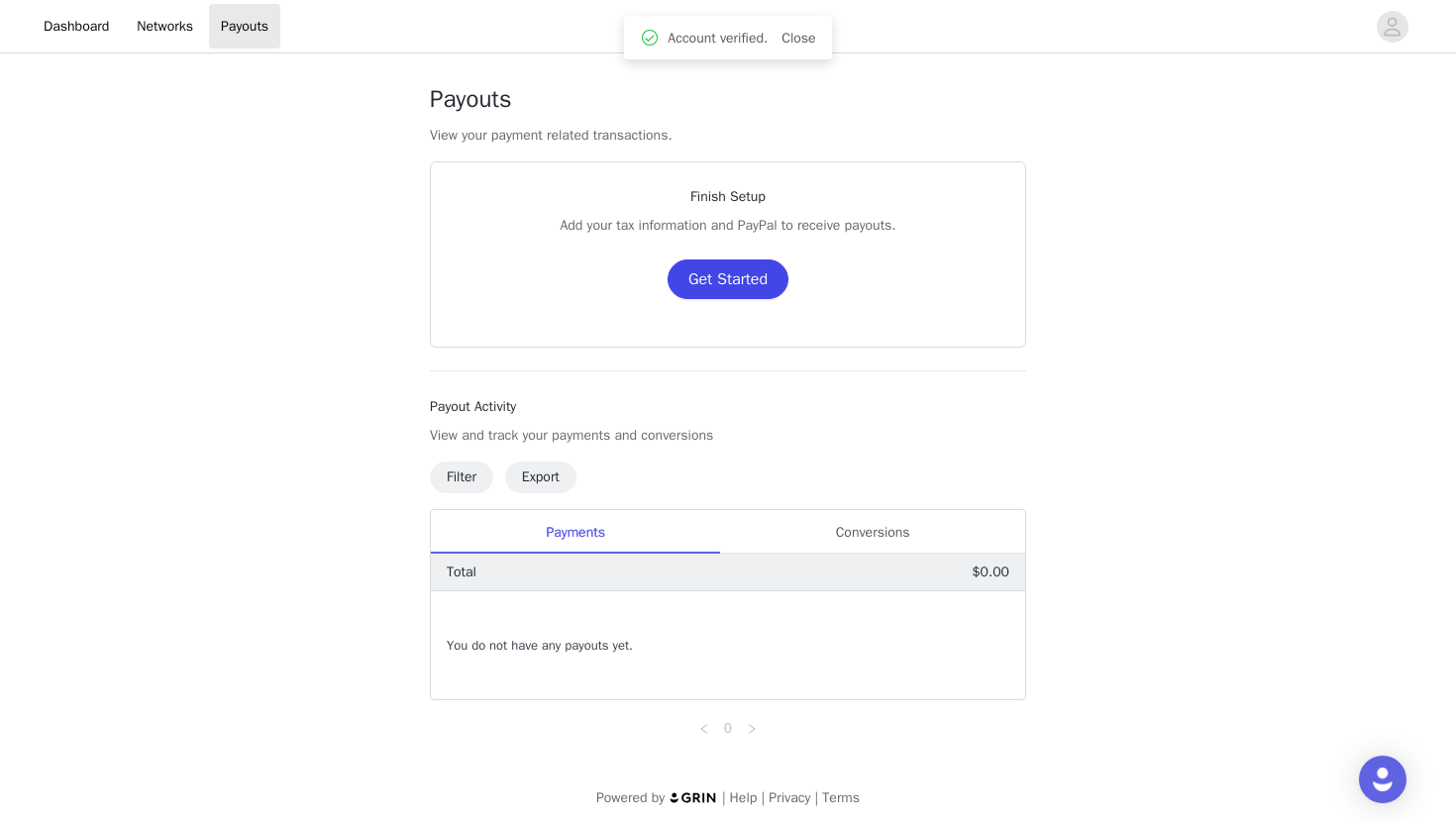 click on "Get Started" at bounding box center [728, 279] 